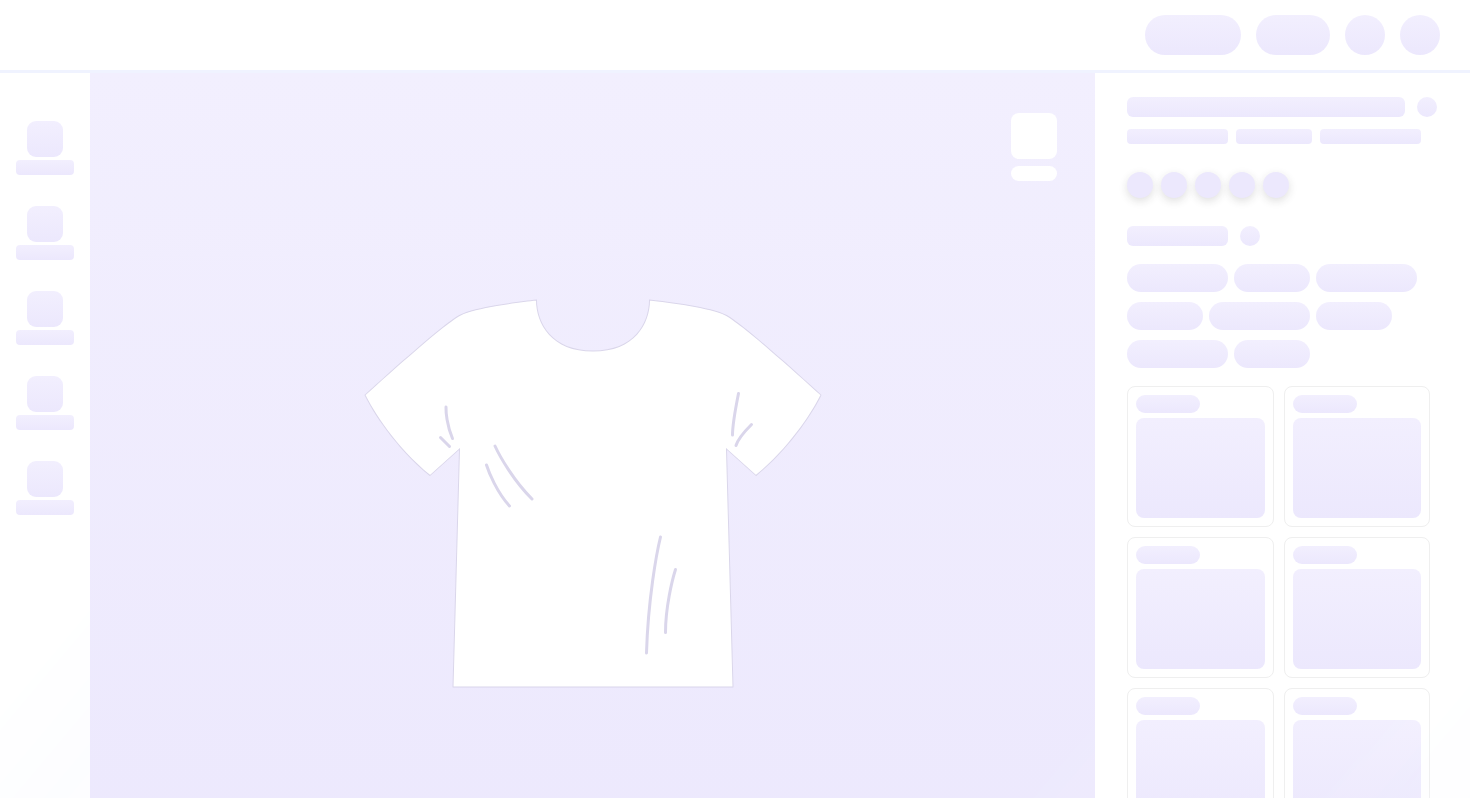scroll, scrollTop: 0, scrollLeft: 0, axis: both 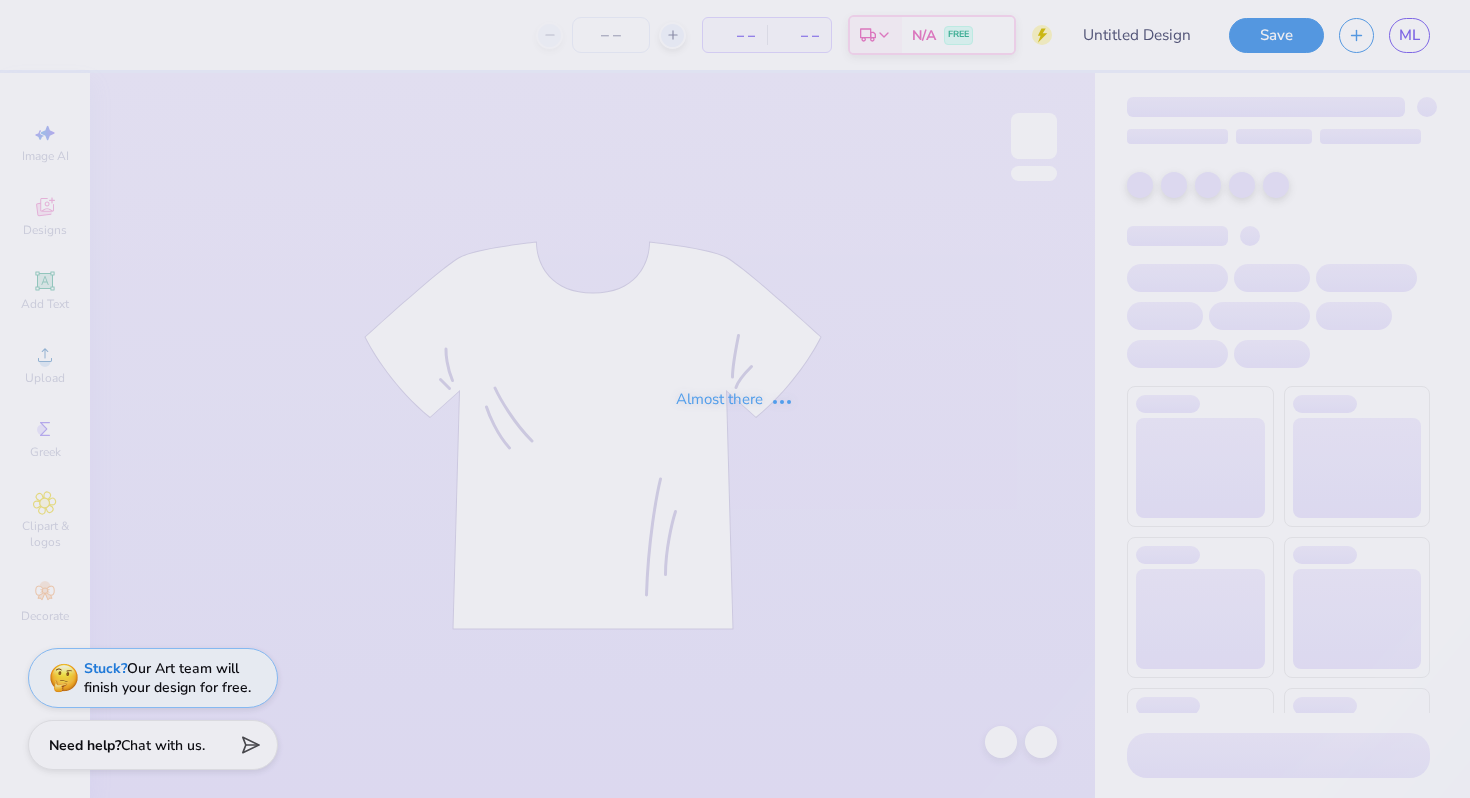 type on "PDC KE" 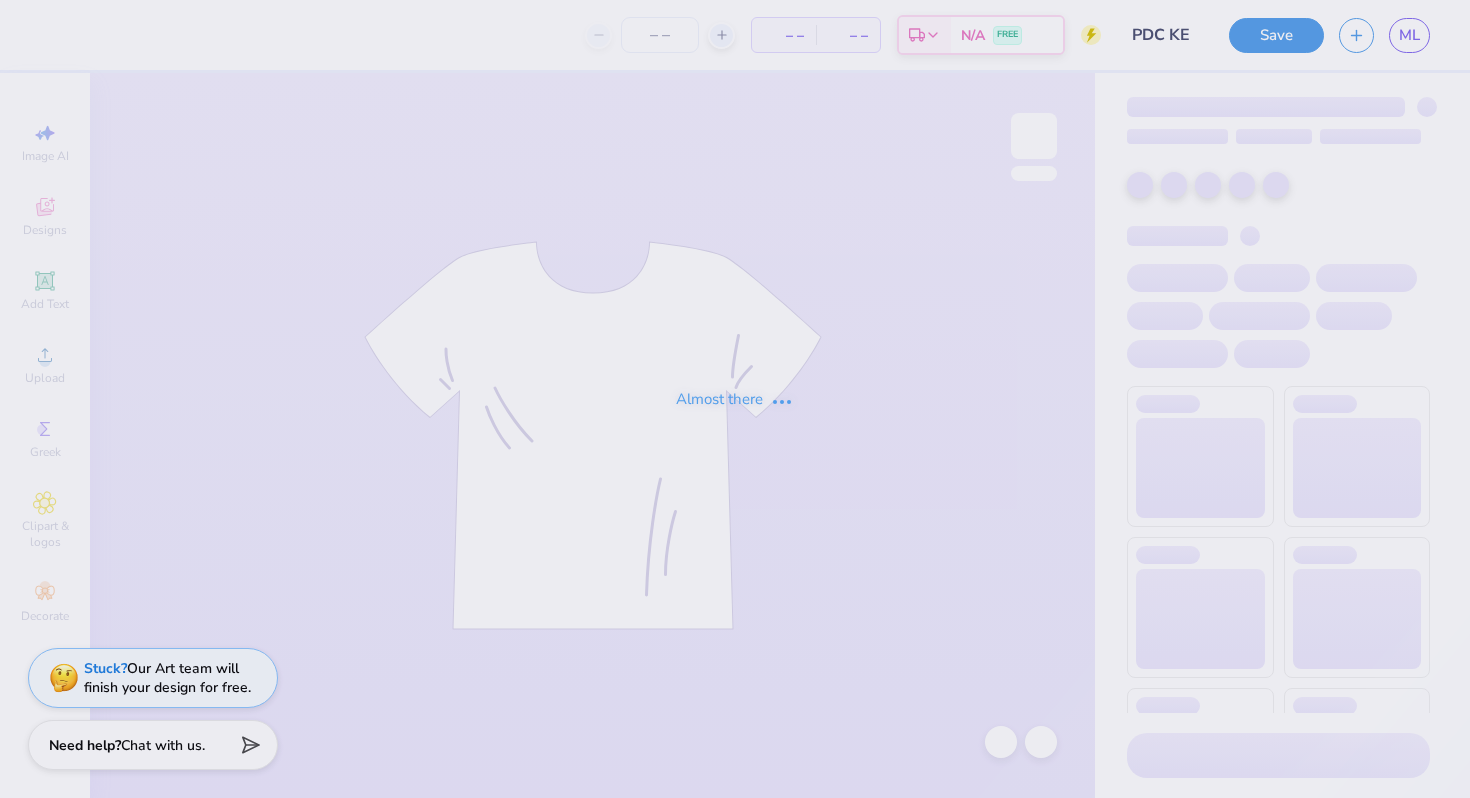 type on "40" 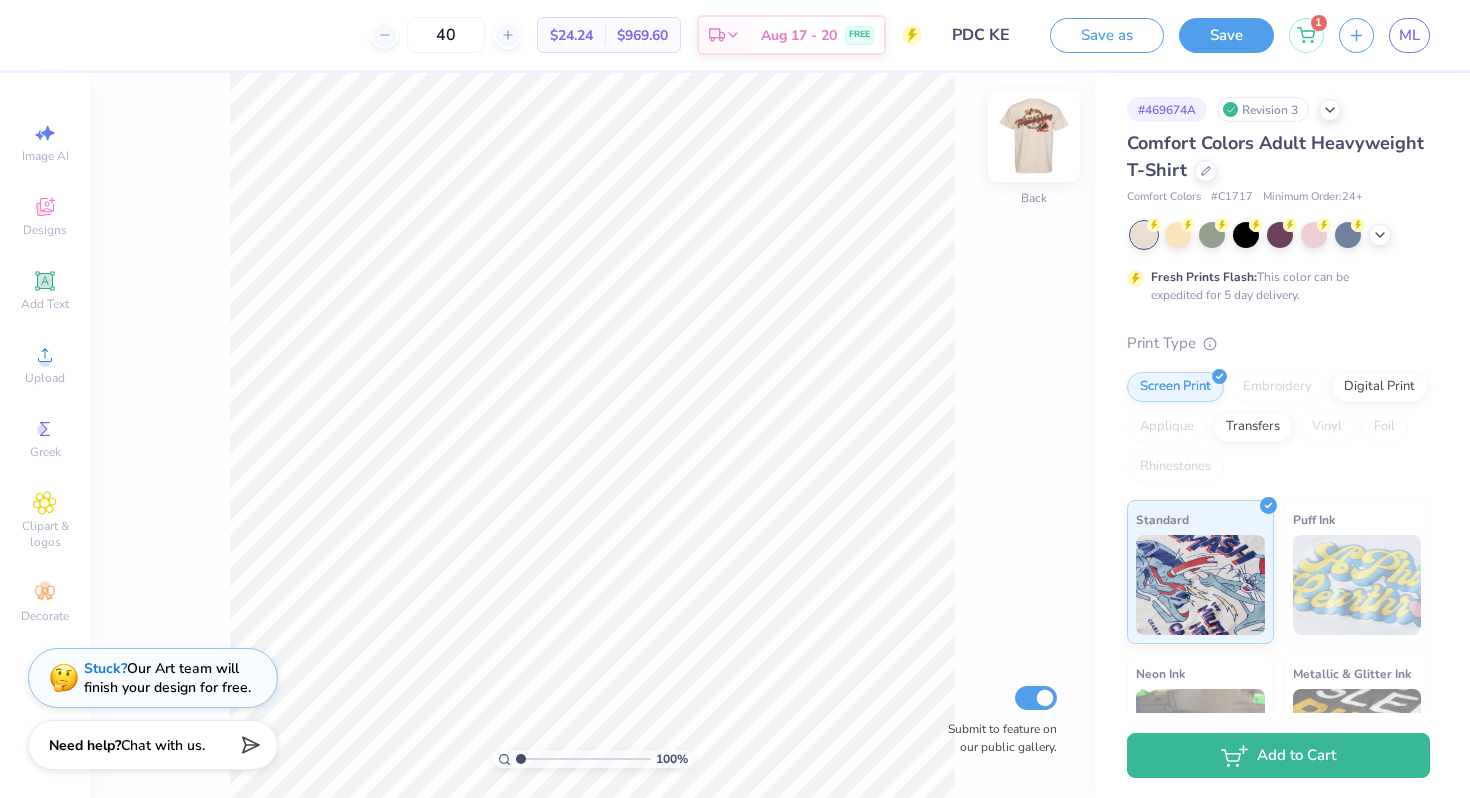 click at bounding box center (1034, 136) 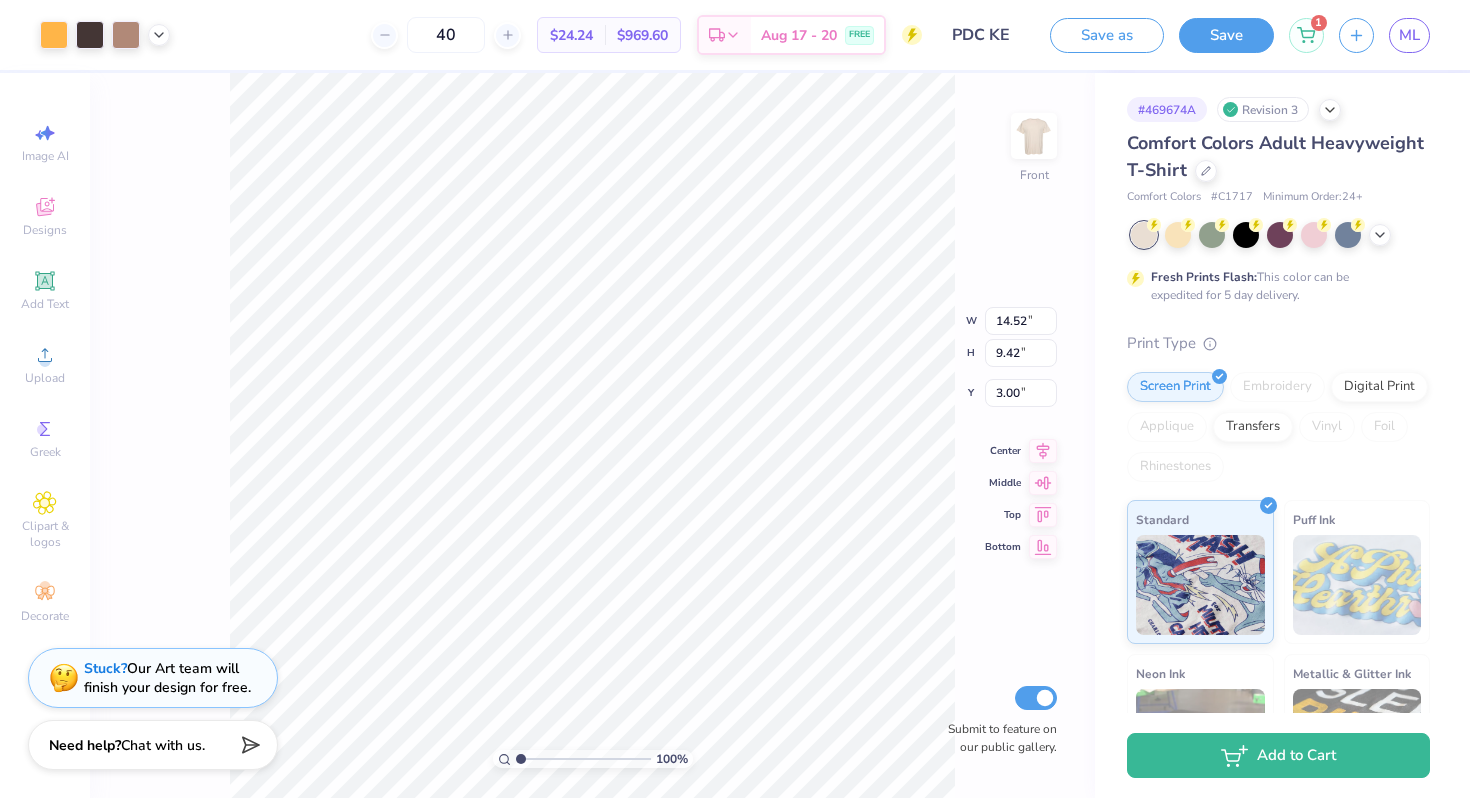 click at bounding box center [1034, 136] 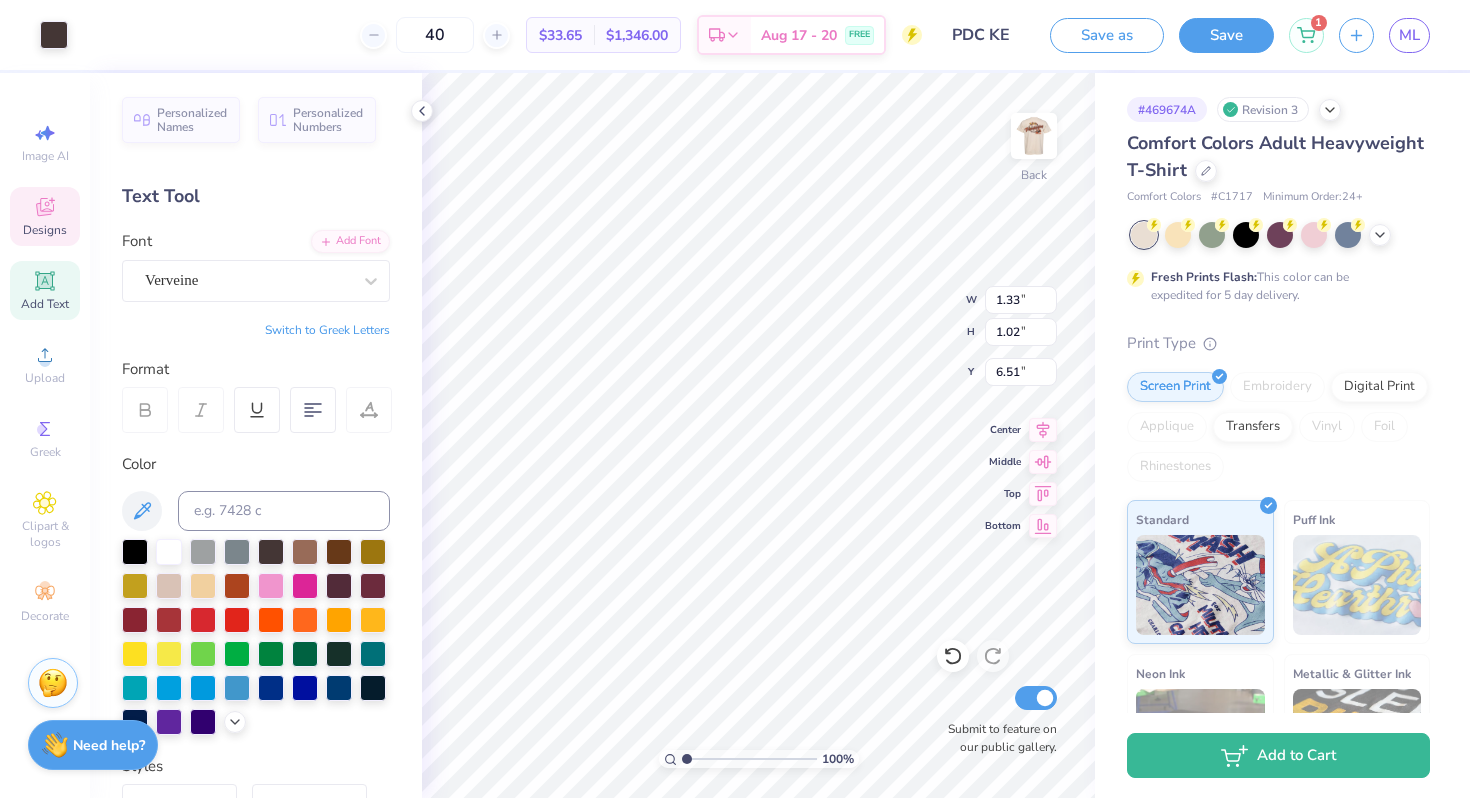 scroll, scrollTop: 16, scrollLeft: 2, axis: both 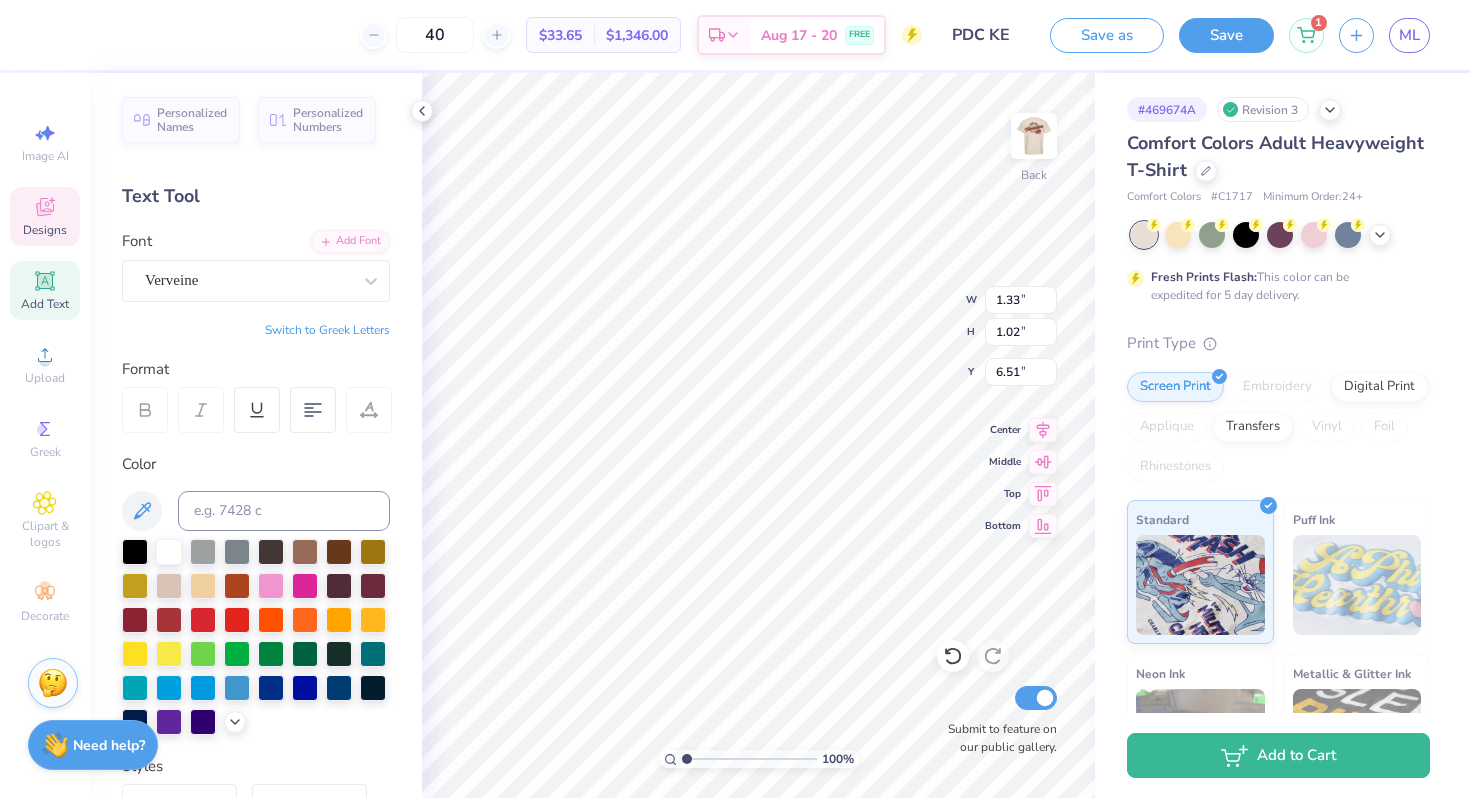 type 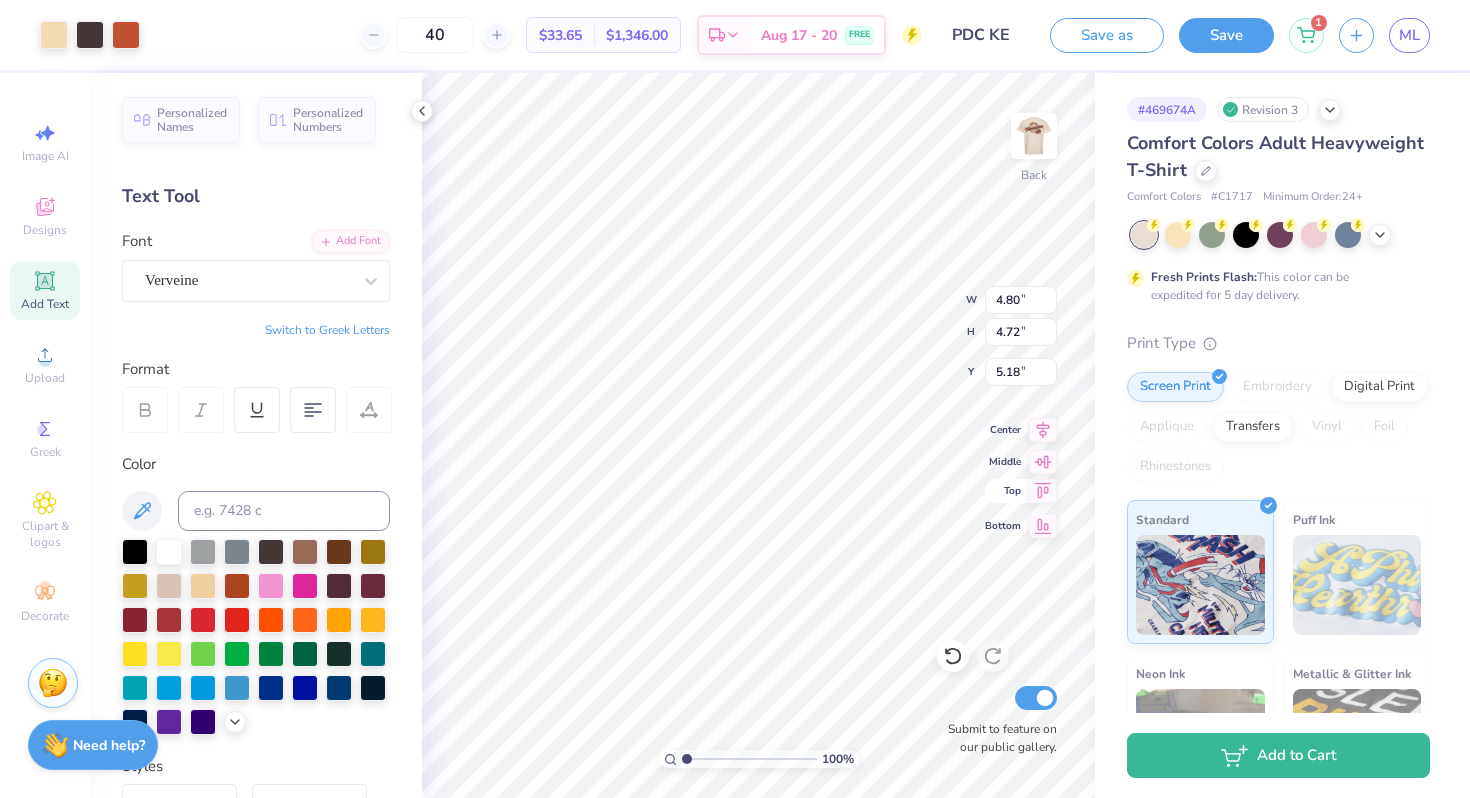 click 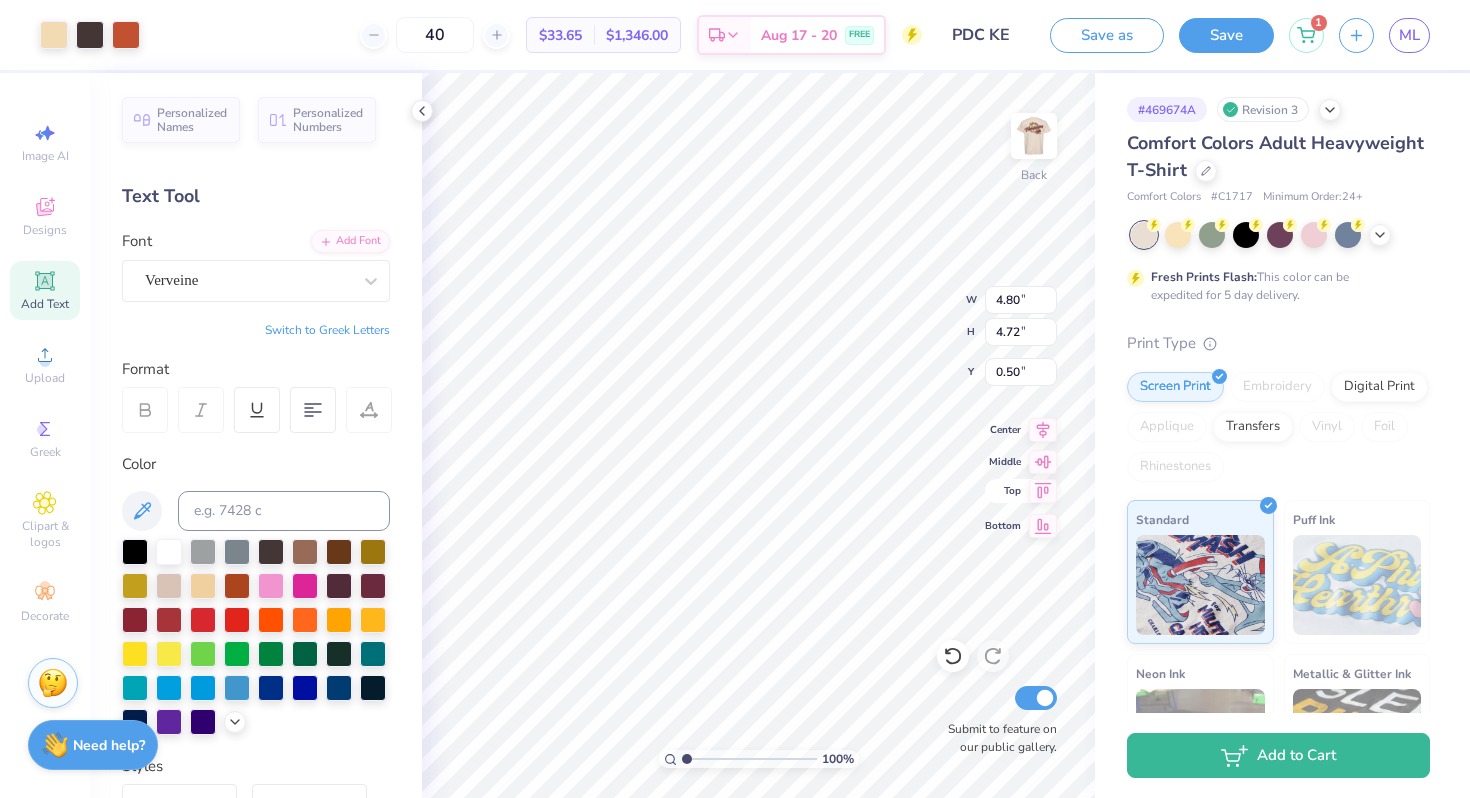 type on "5.18" 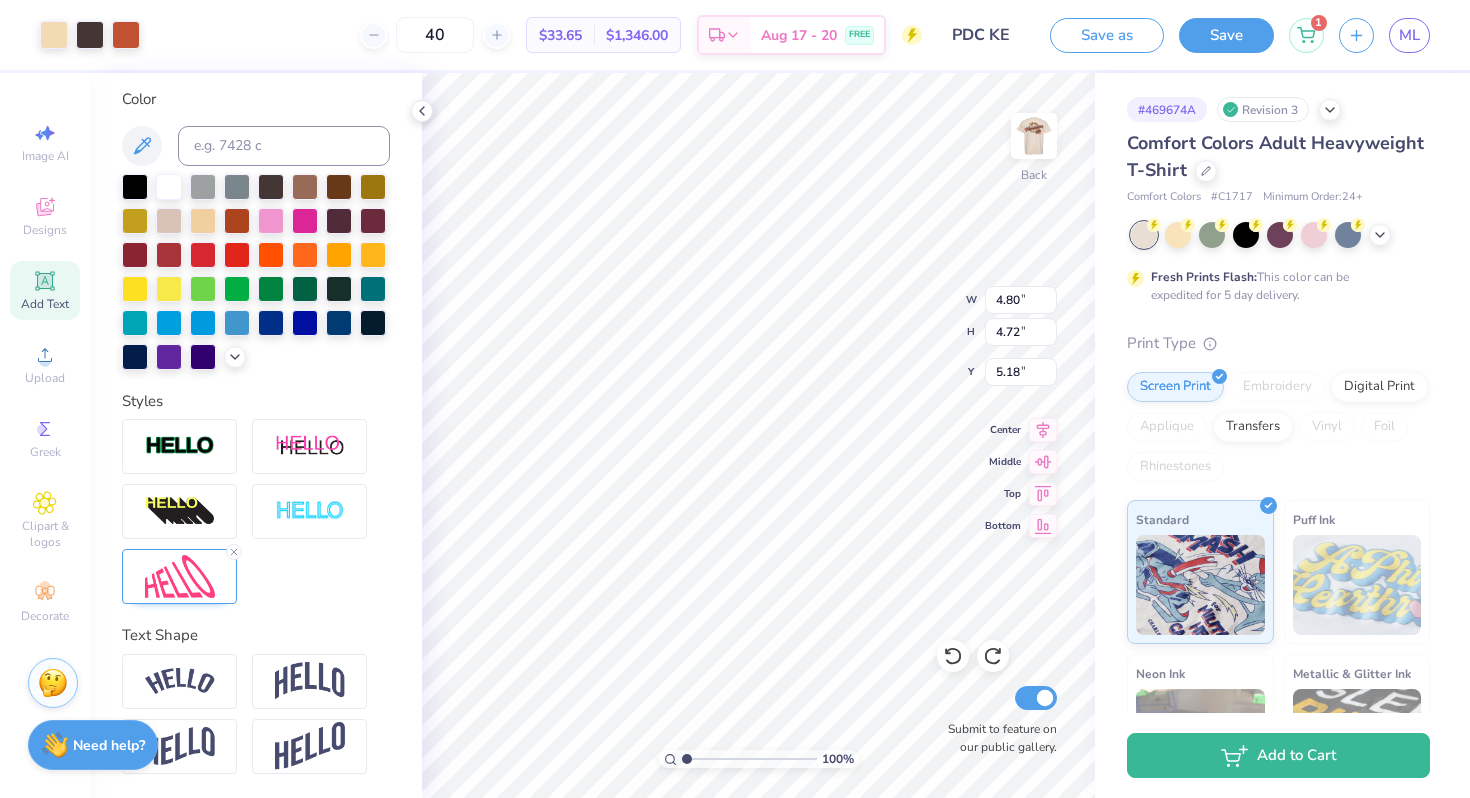 scroll, scrollTop: 398, scrollLeft: 0, axis: vertical 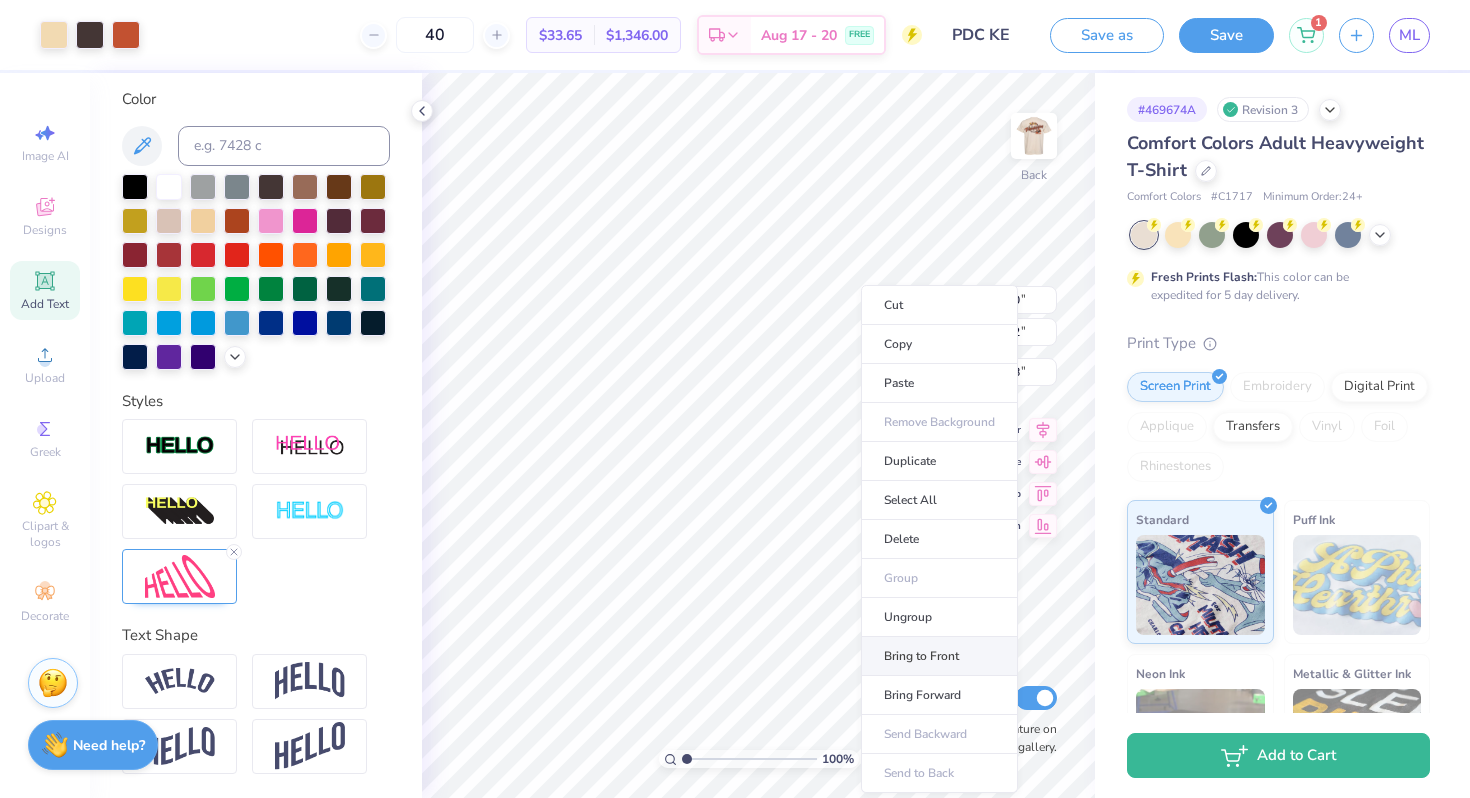 click on "Bring to Front" at bounding box center [939, 656] 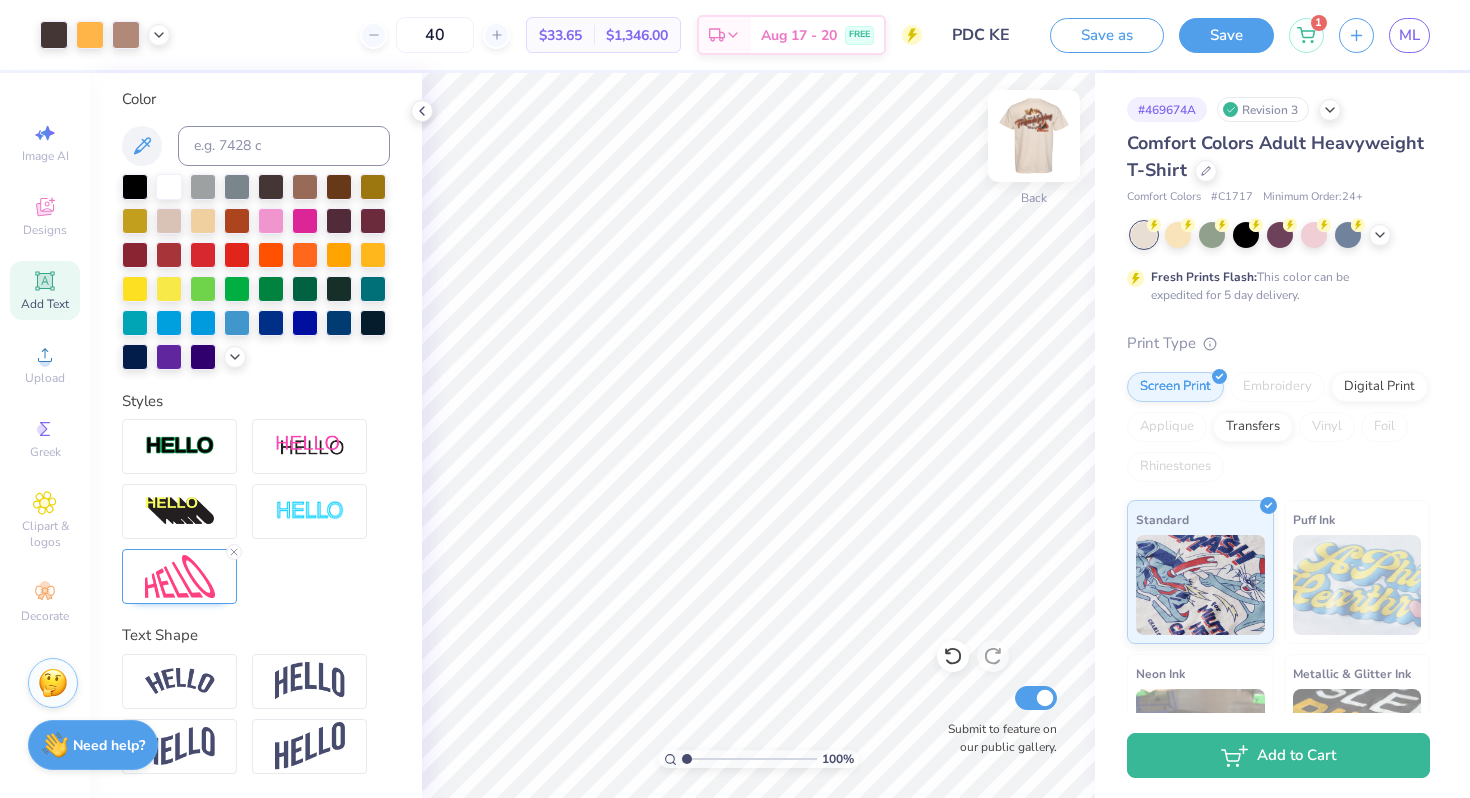 click at bounding box center [1034, 136] 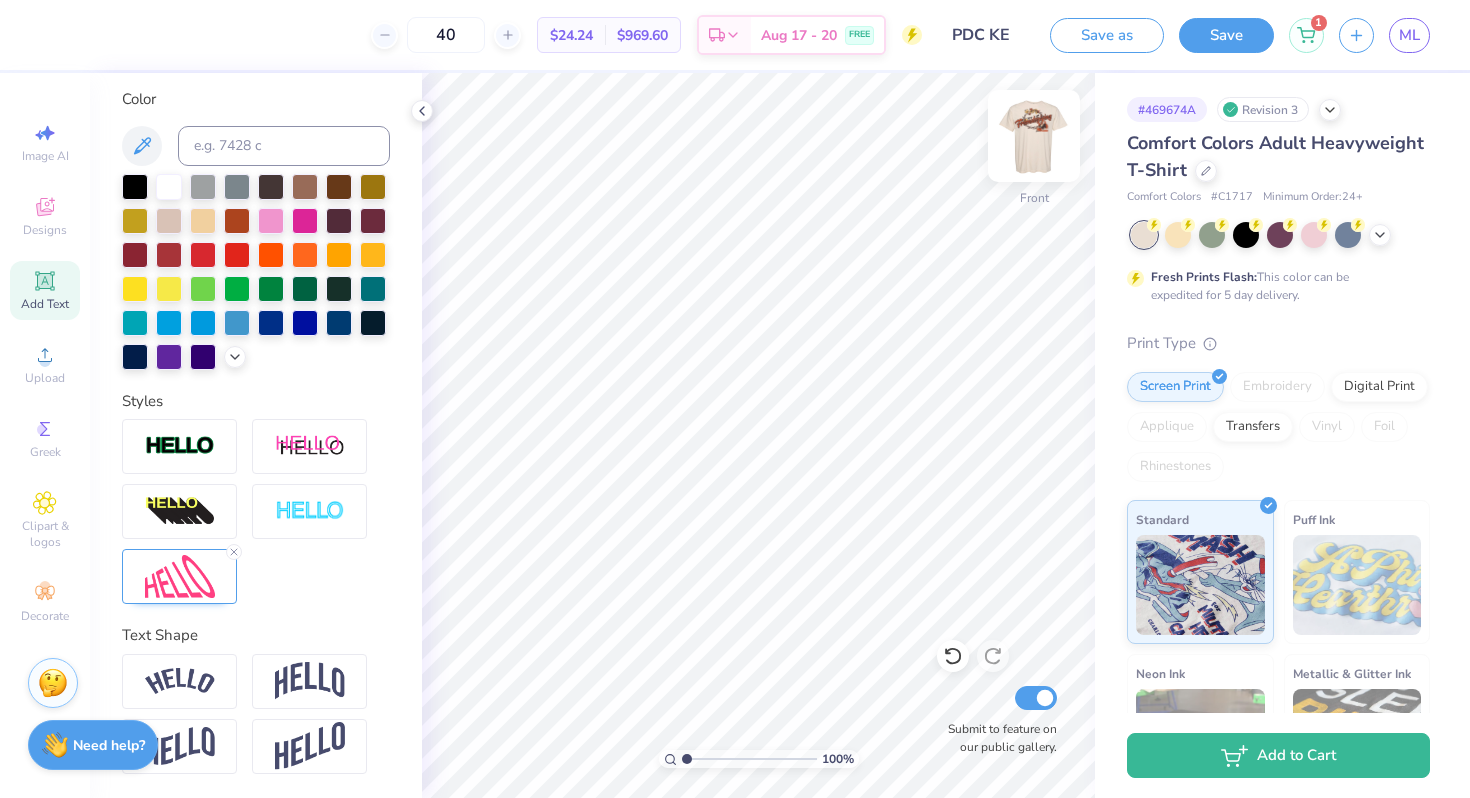 click at bounding box center (1034, 136) 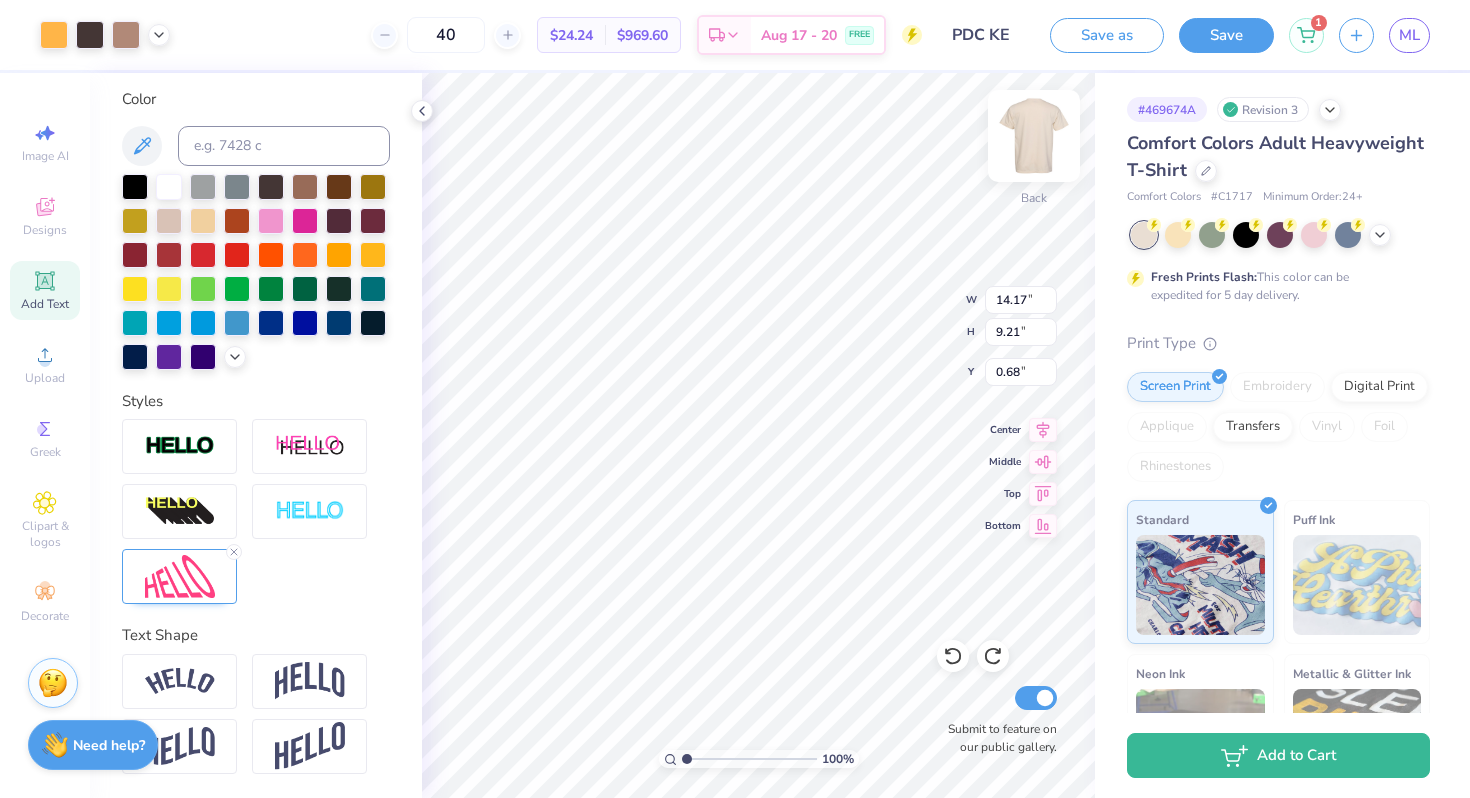 click at bounding box center (1034, 136) 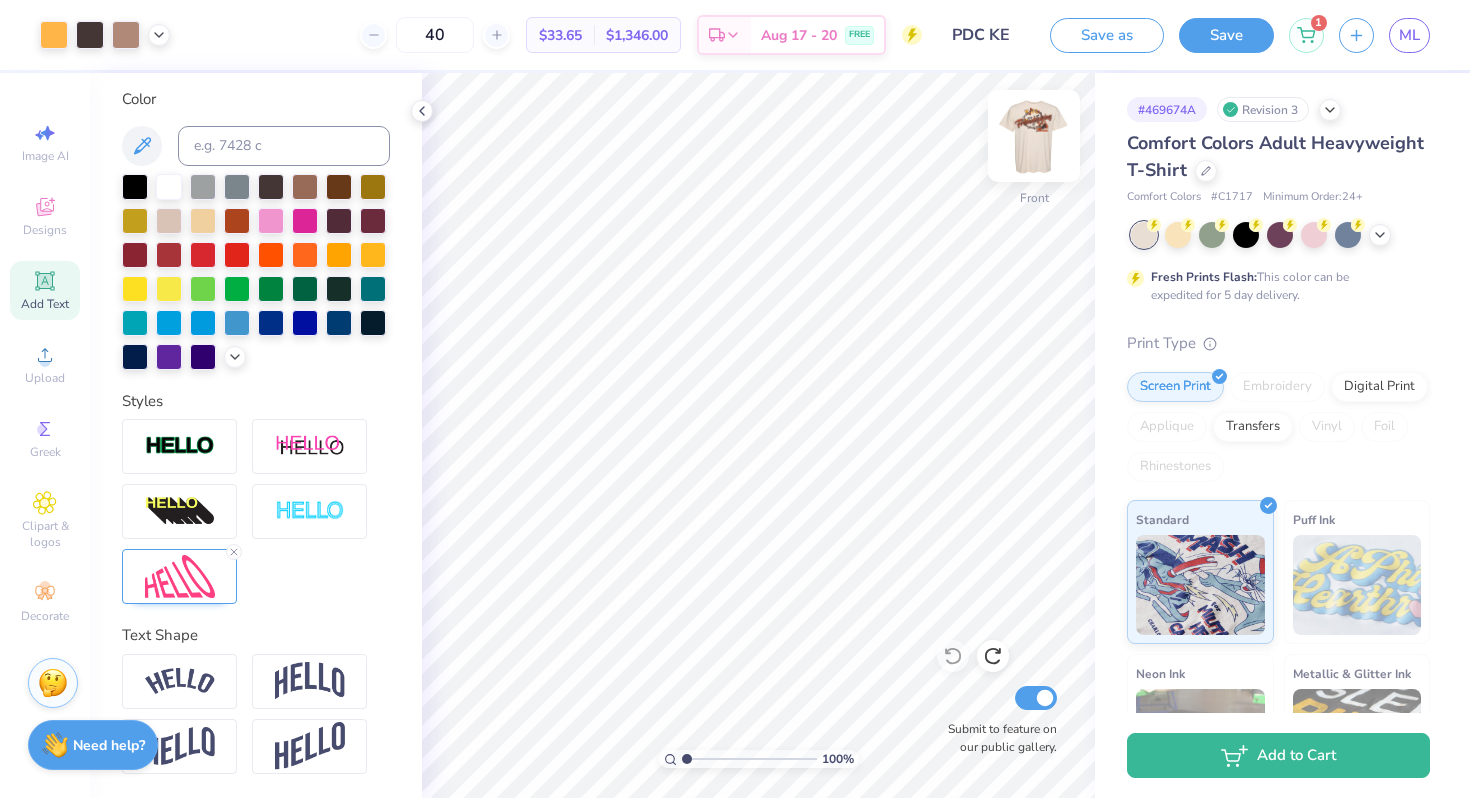 click at bounding box center [1034, 136] 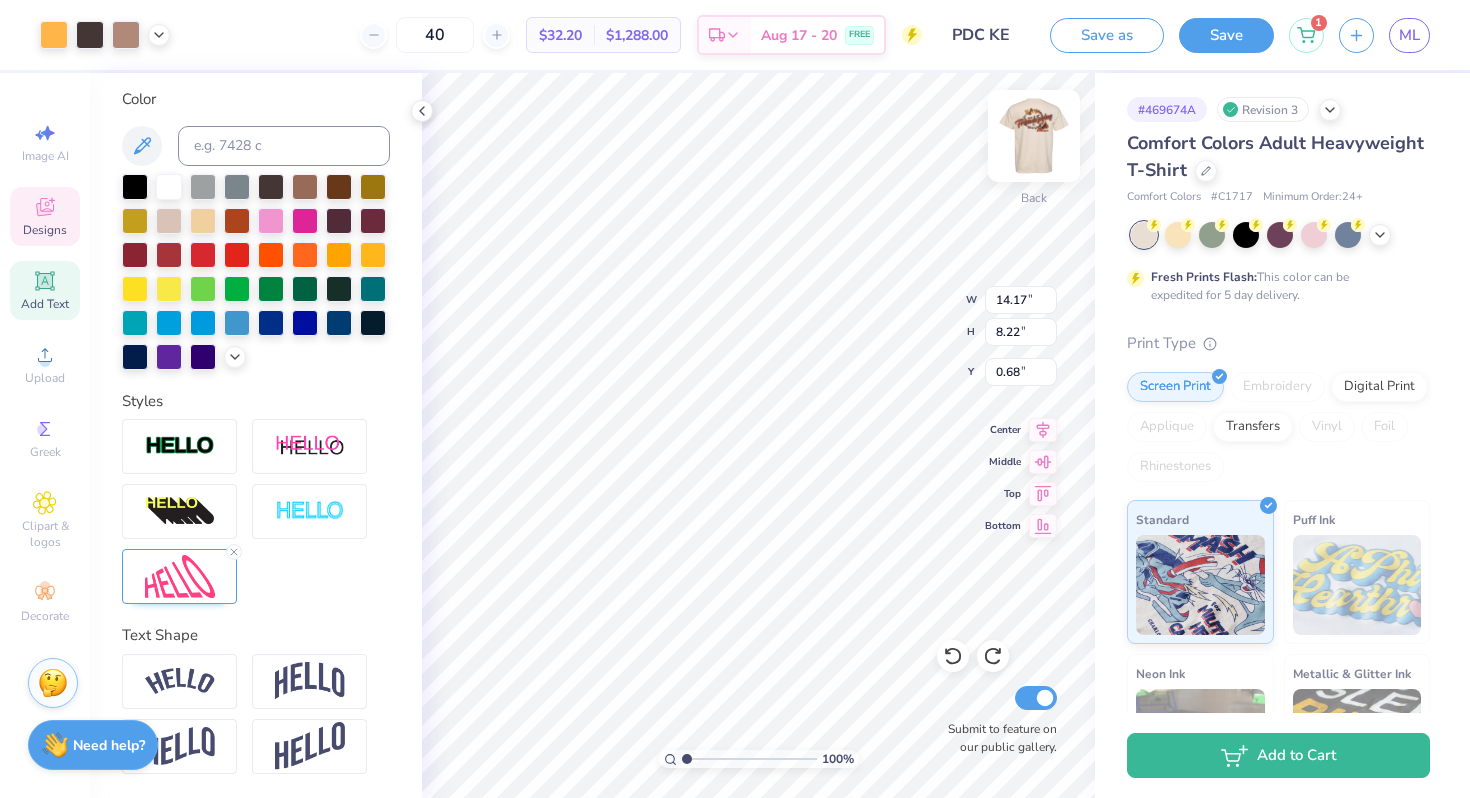 type on "0.68" 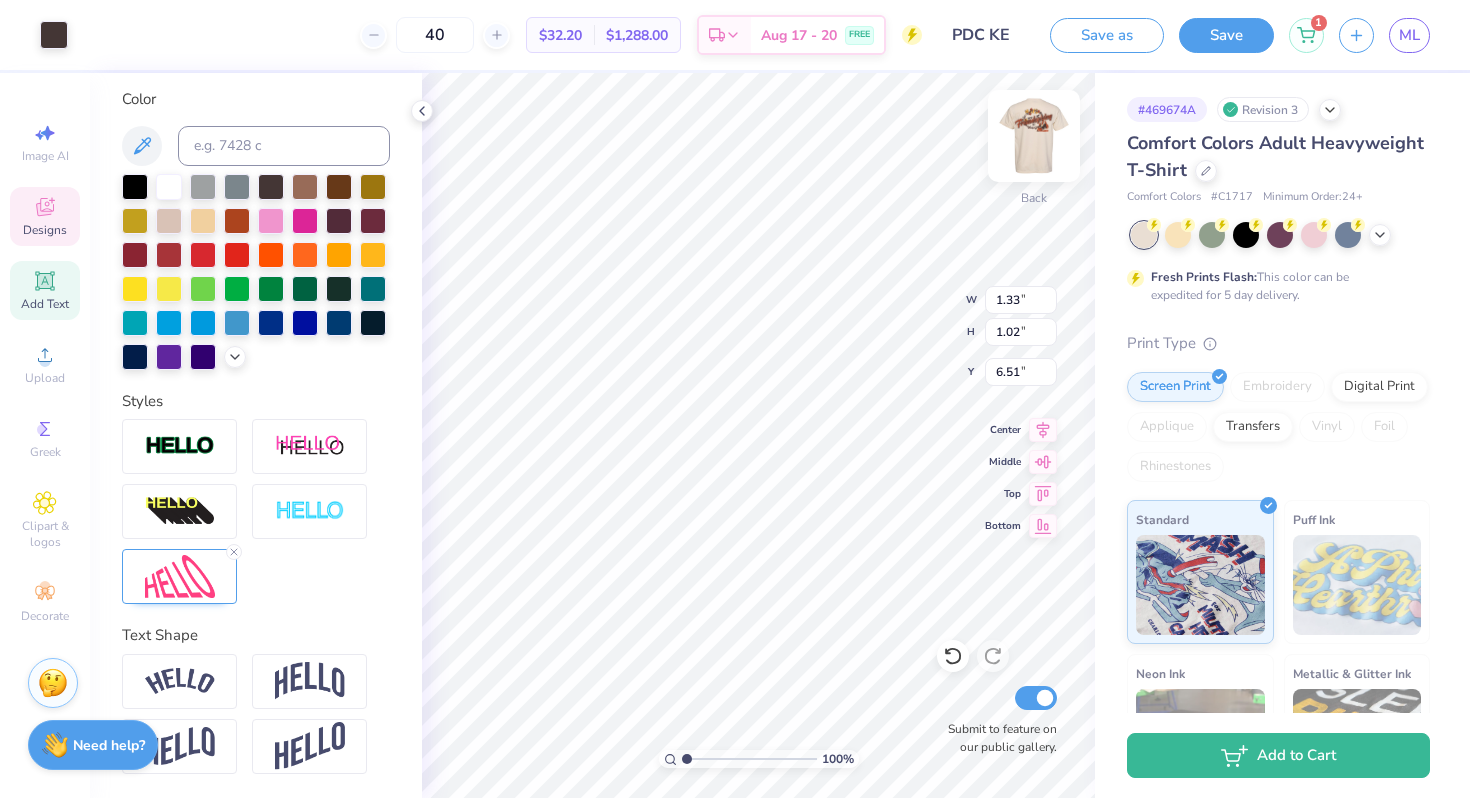 scroll, scrollTop: 16, scrollLeft: 2, axis: both 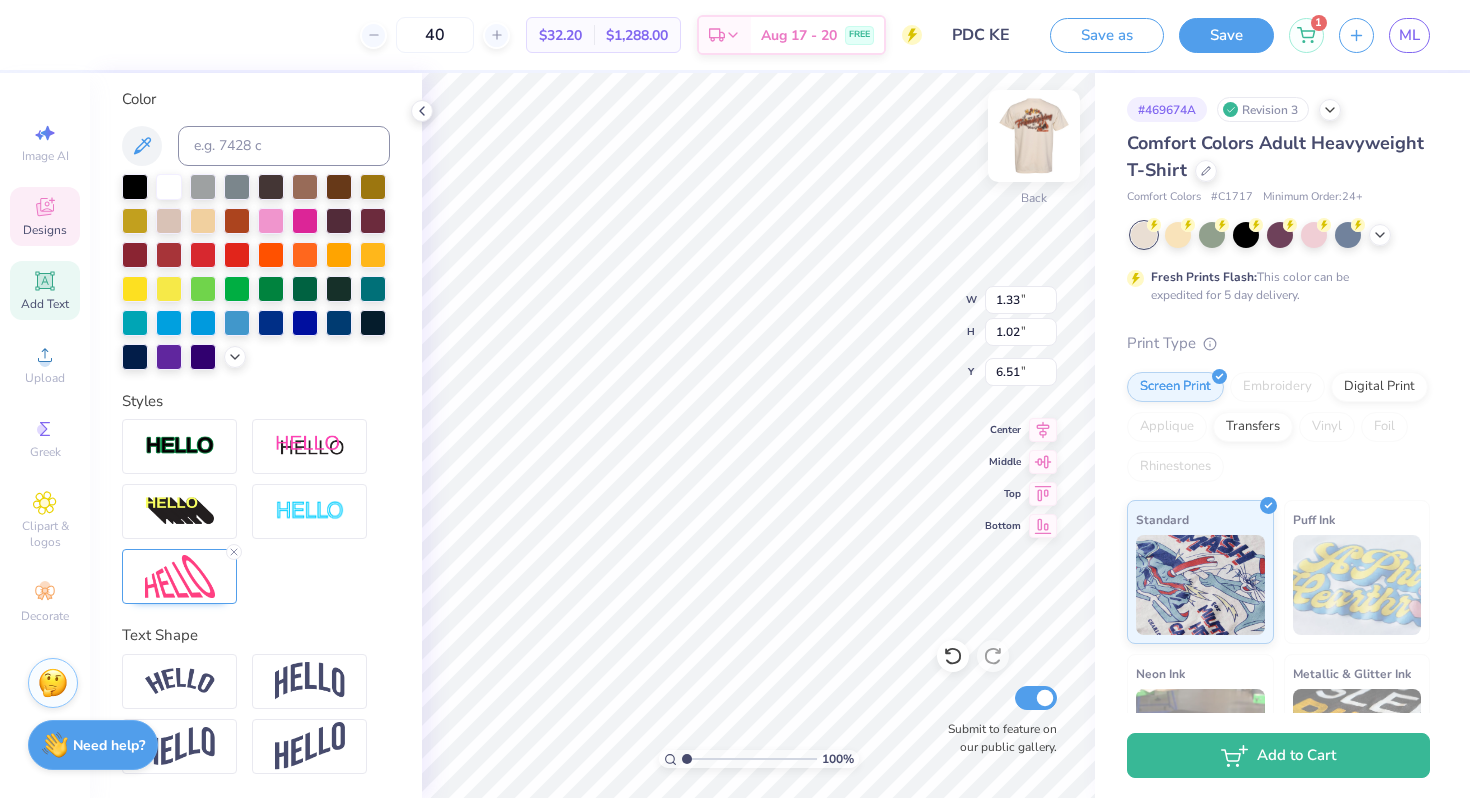 type 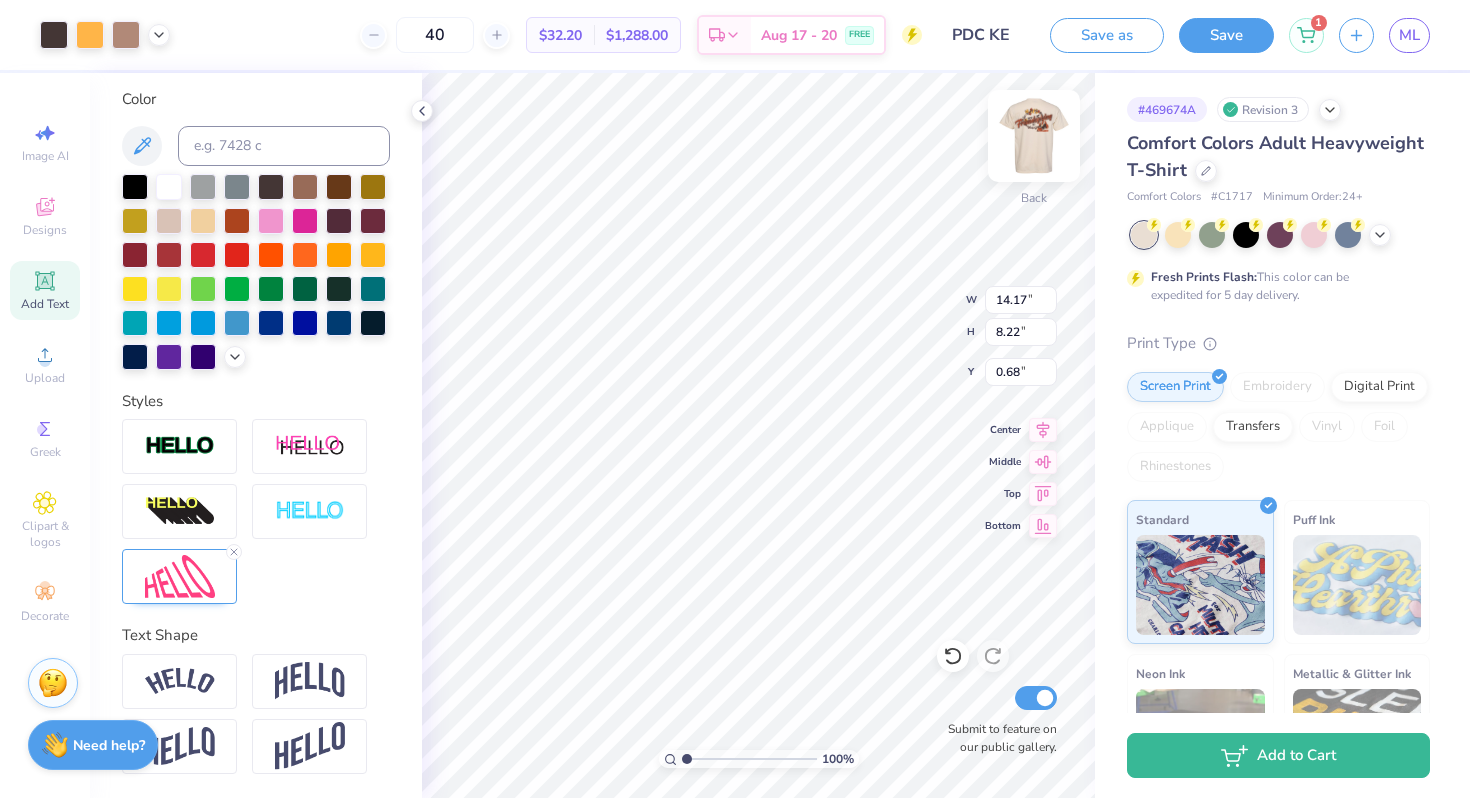 type on "13.63" 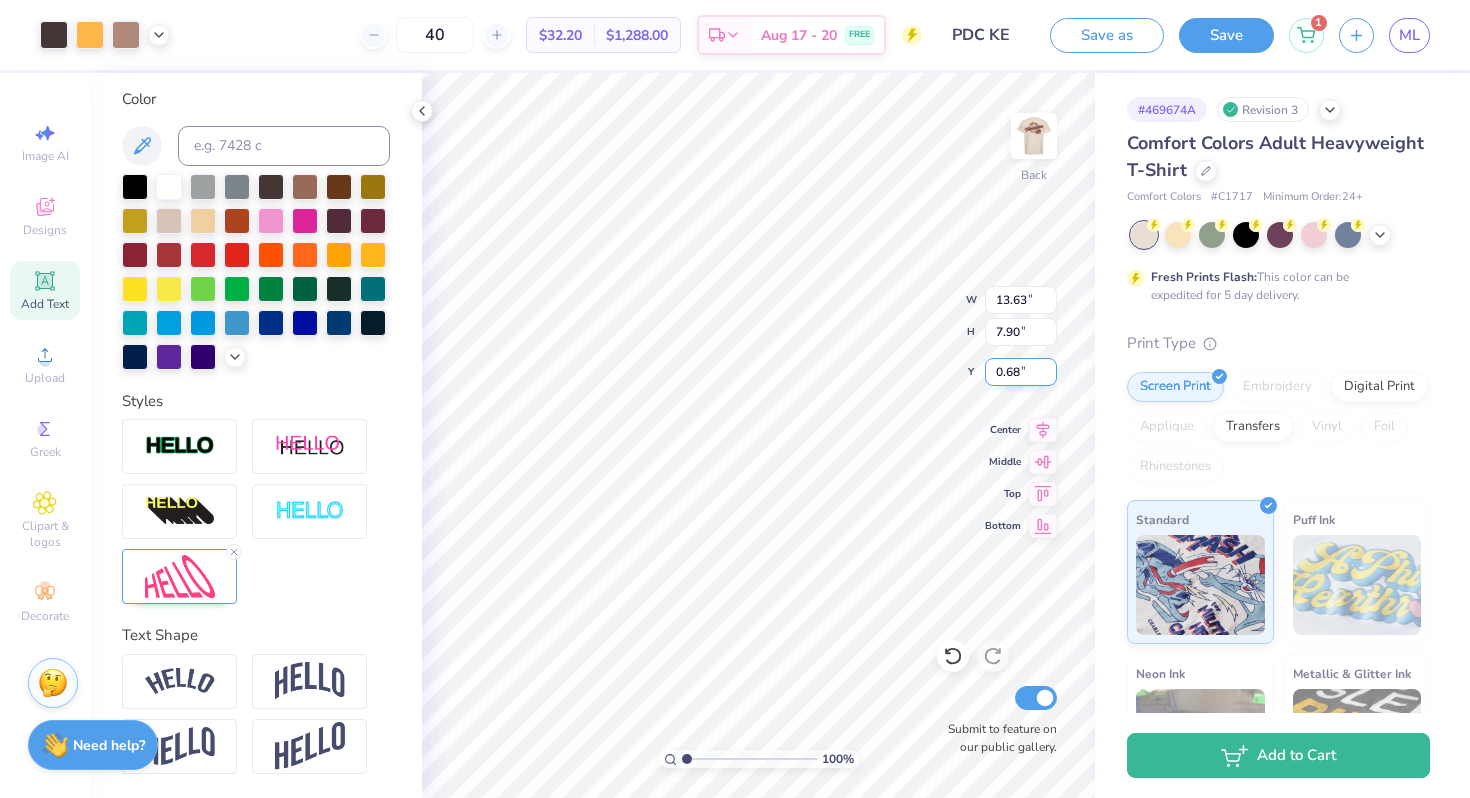 type on "12.11" 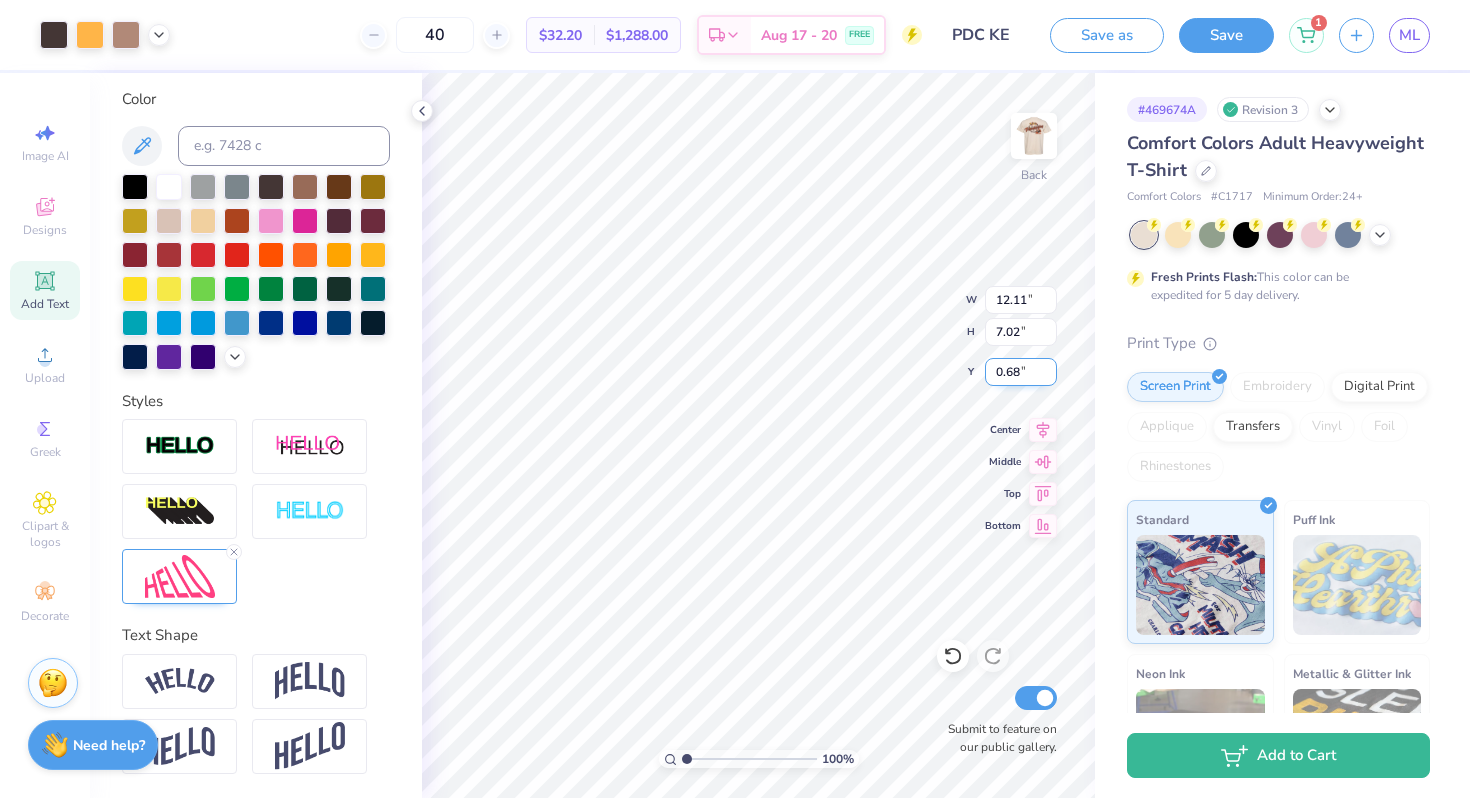 type on "10.27" 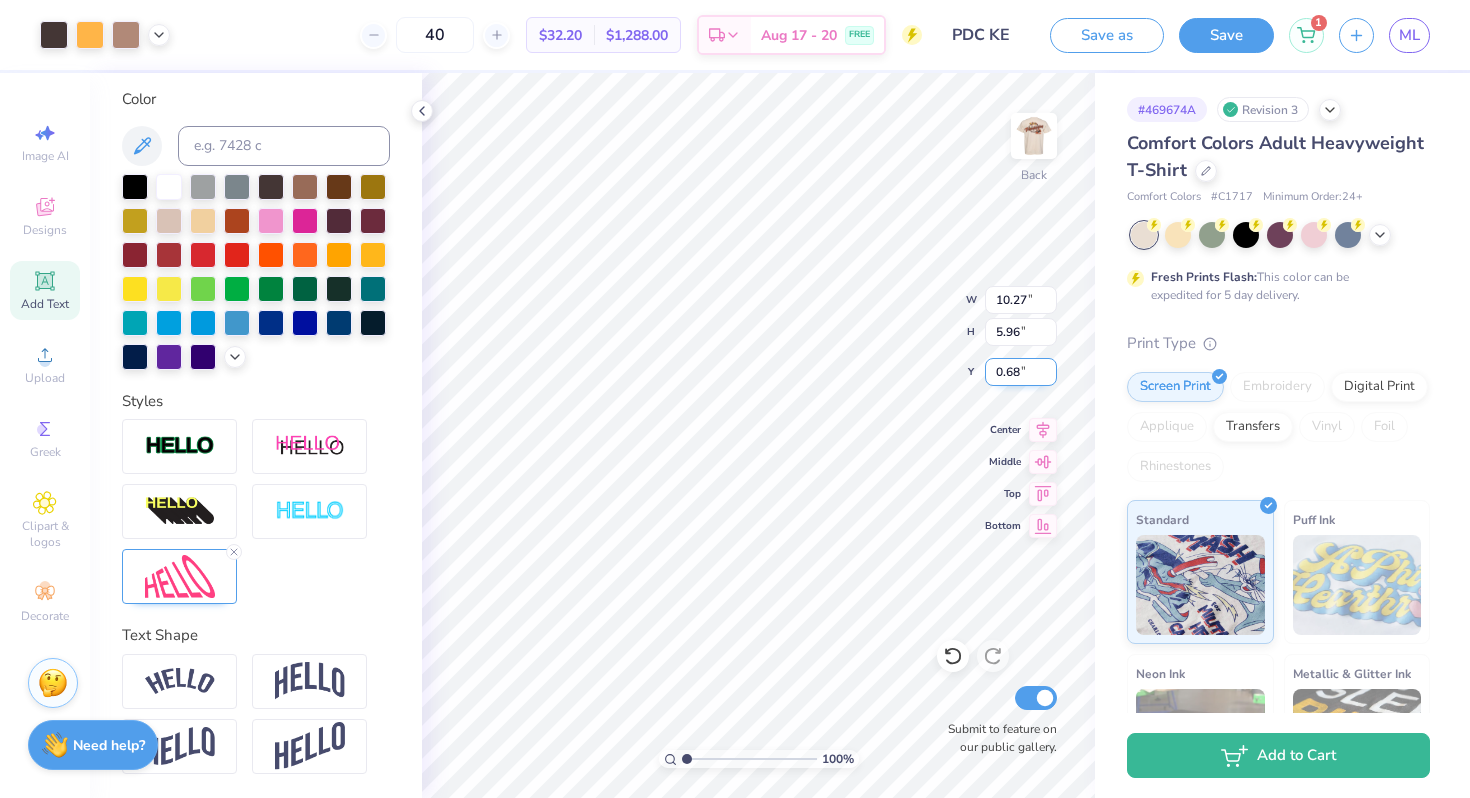 type on "7.91" 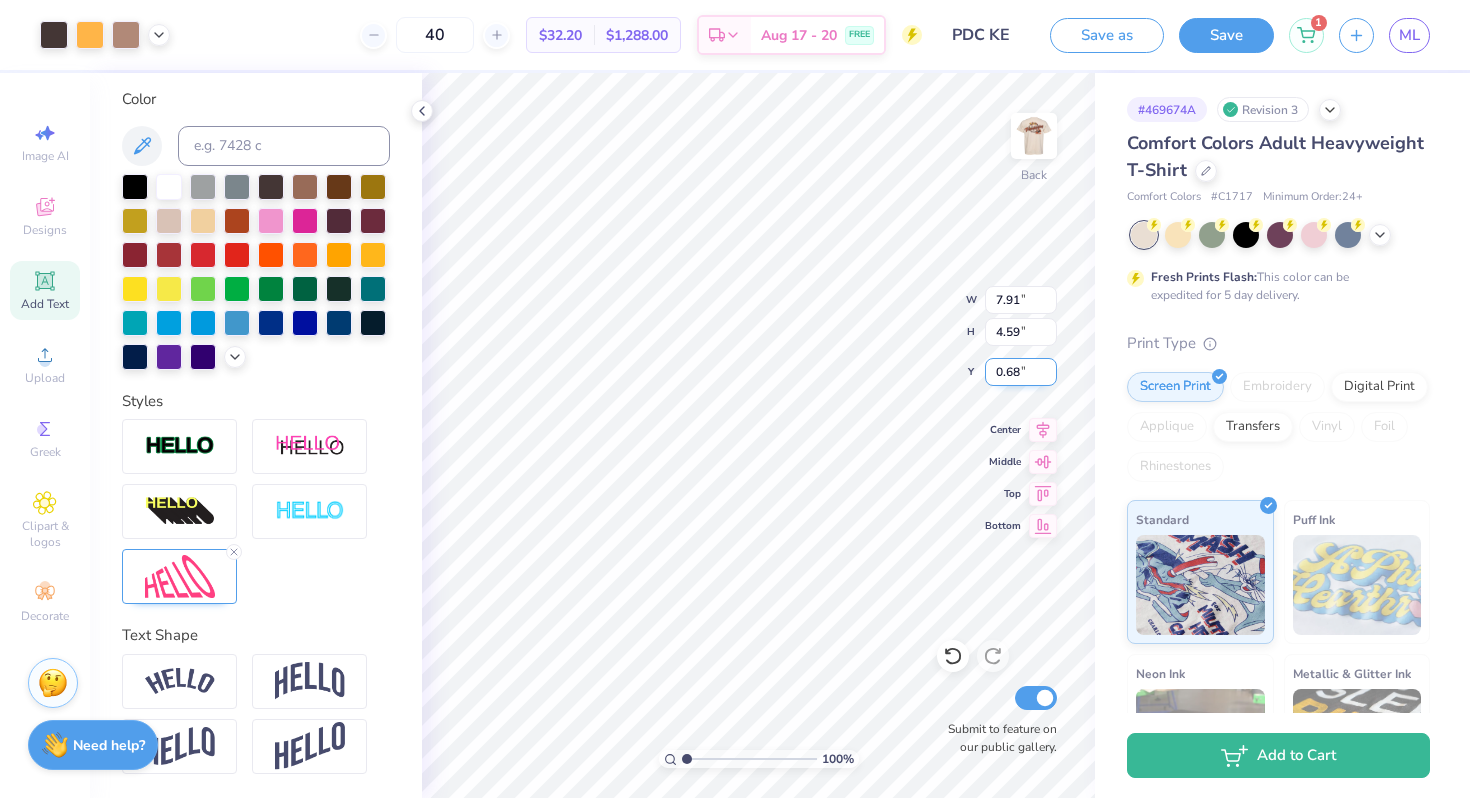 type on "5.92" 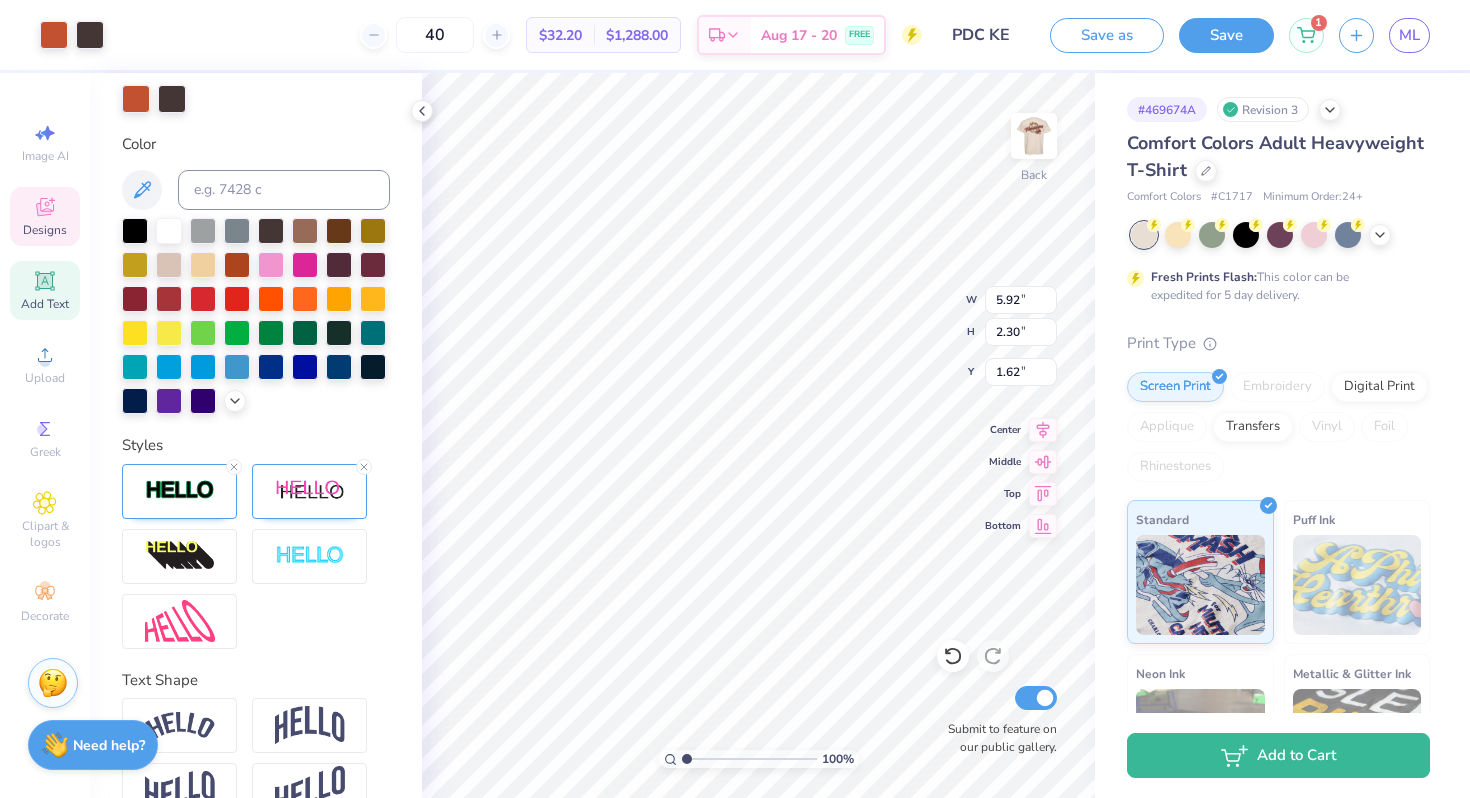 scroll, scrollTop: 476, scrollLeft: 0, axis: vertical 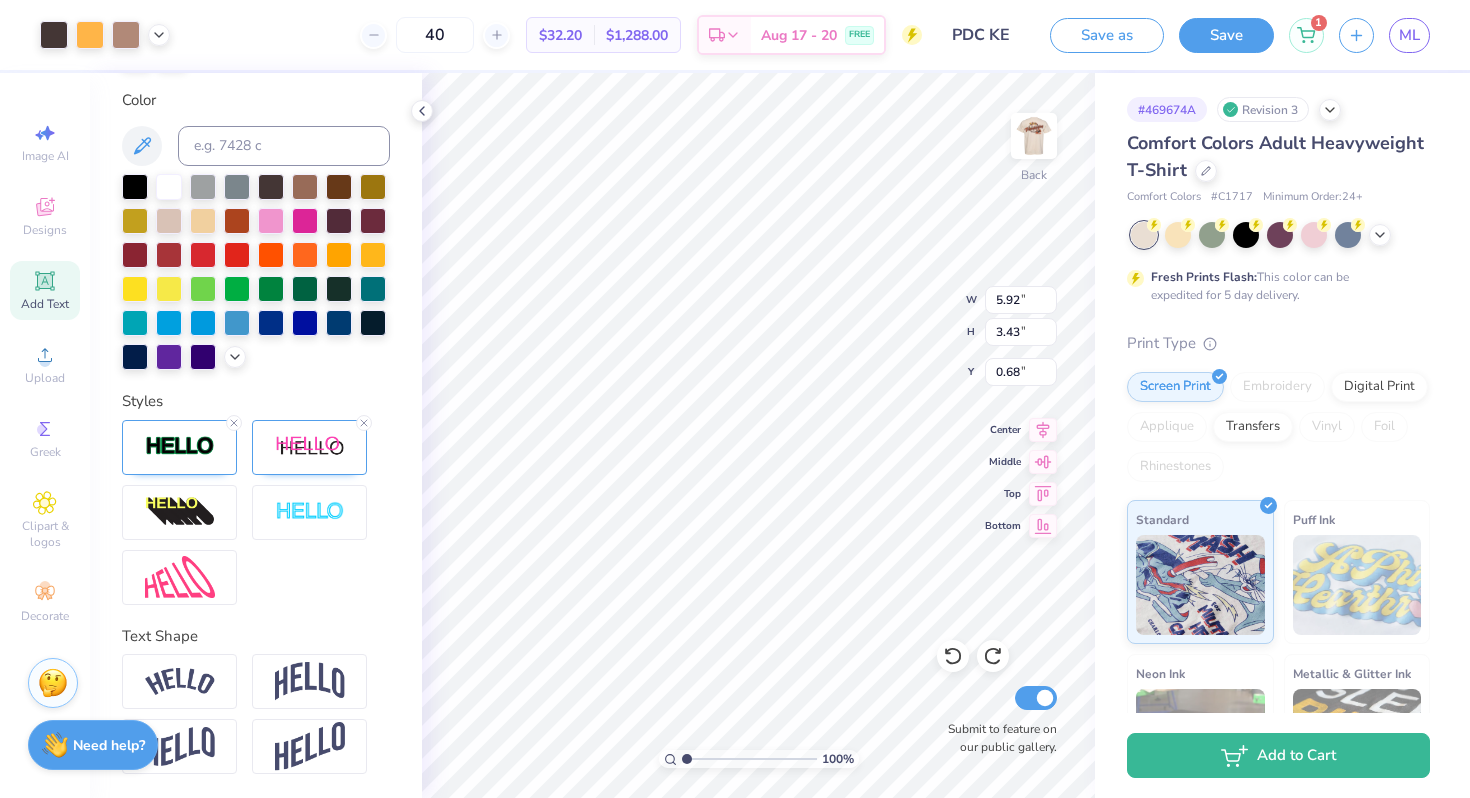 type on "3.00" 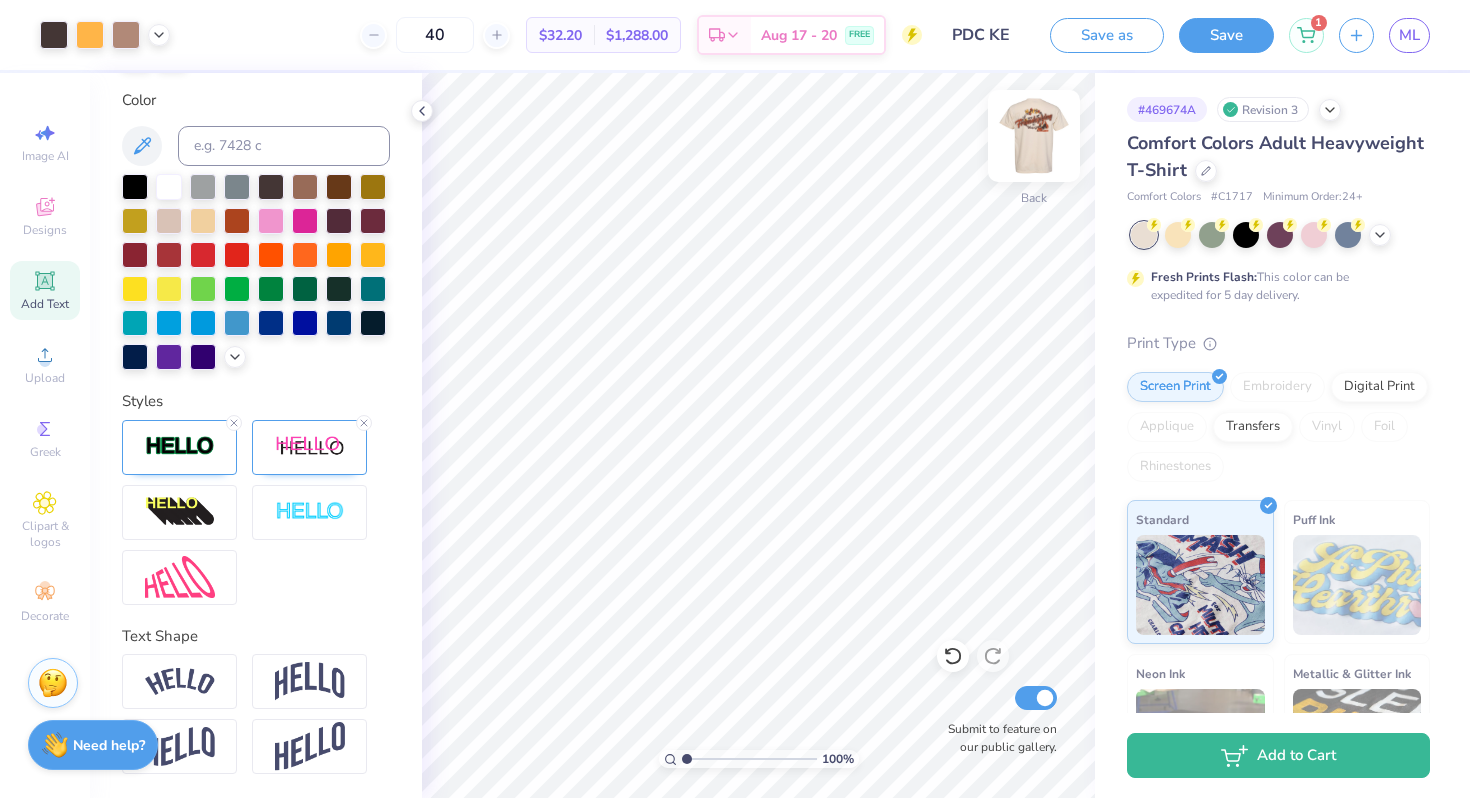 click at bounding box center [1034, 136] 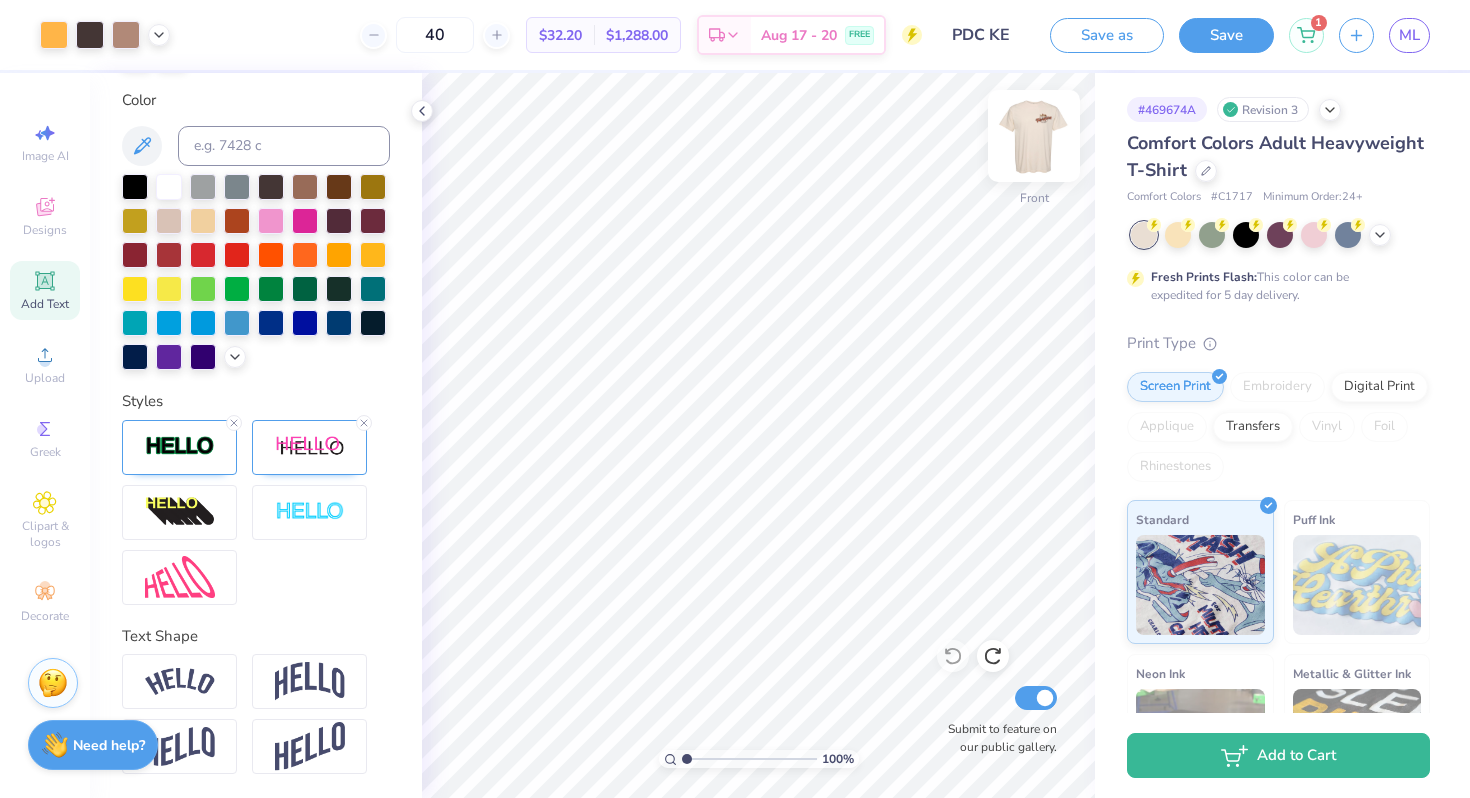 click at bounding box center [1034, 136] 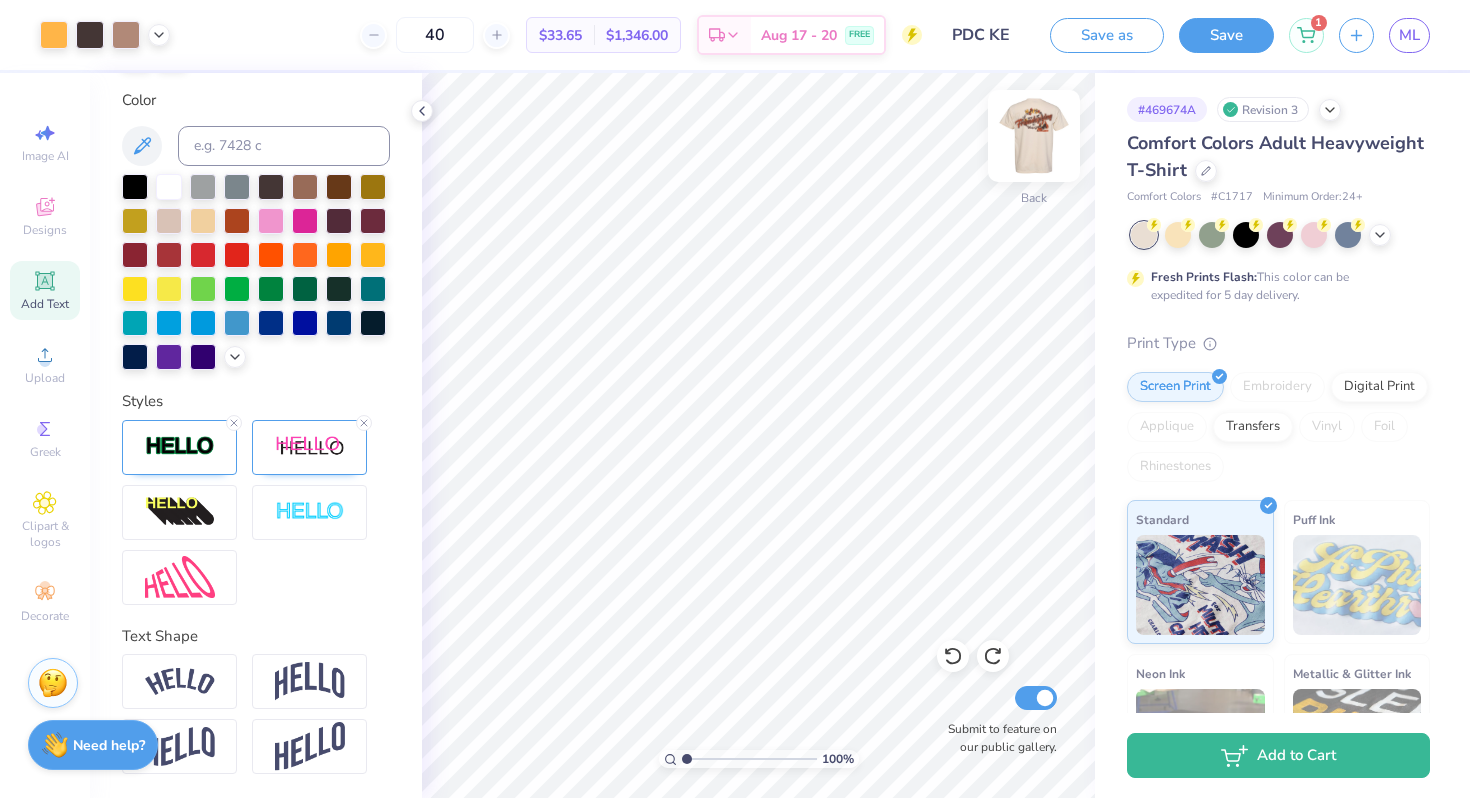 click at bounding box center (1034, 136) 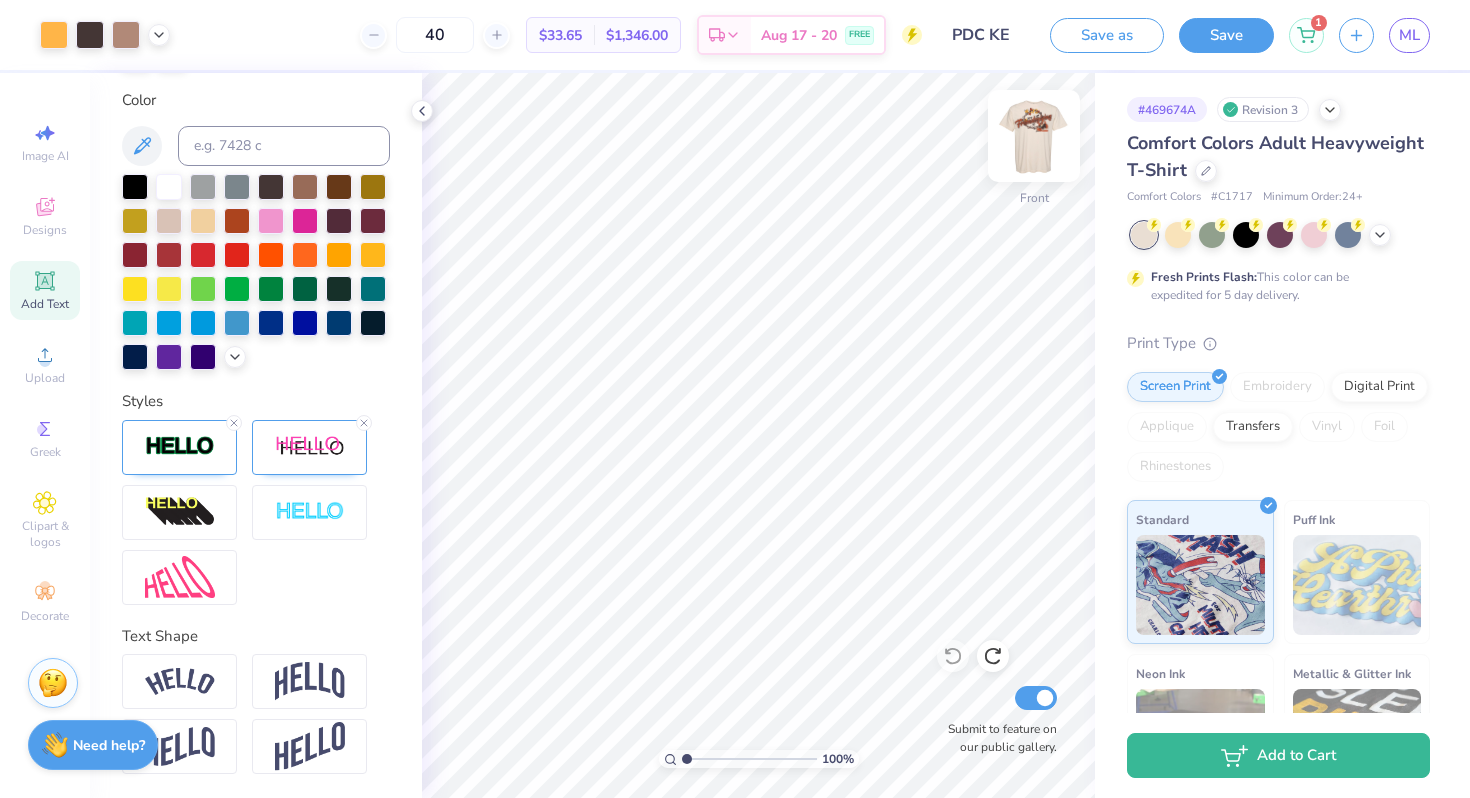 click at bounding box center [1034, 136] 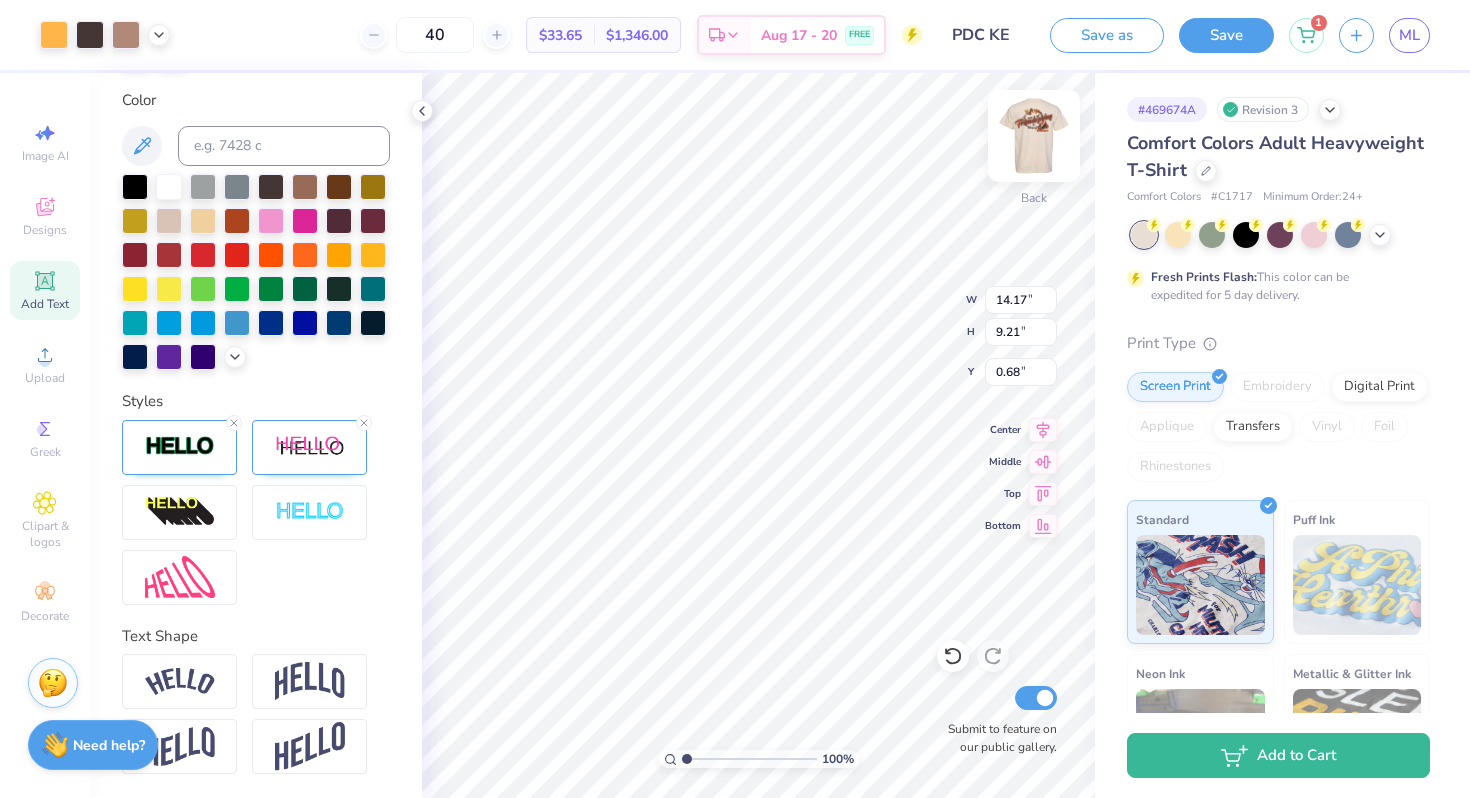 type on "13.31" 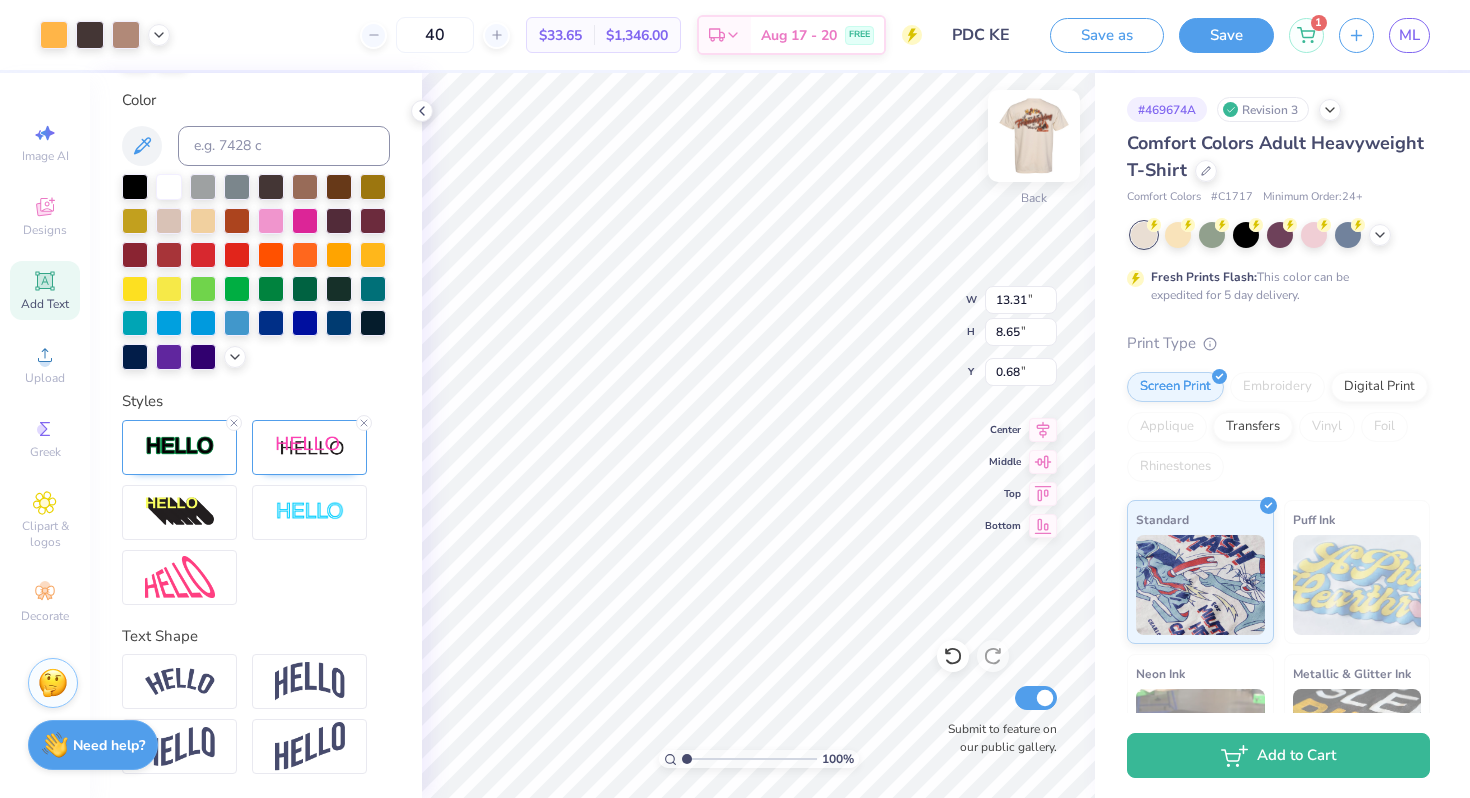type on "12.77" 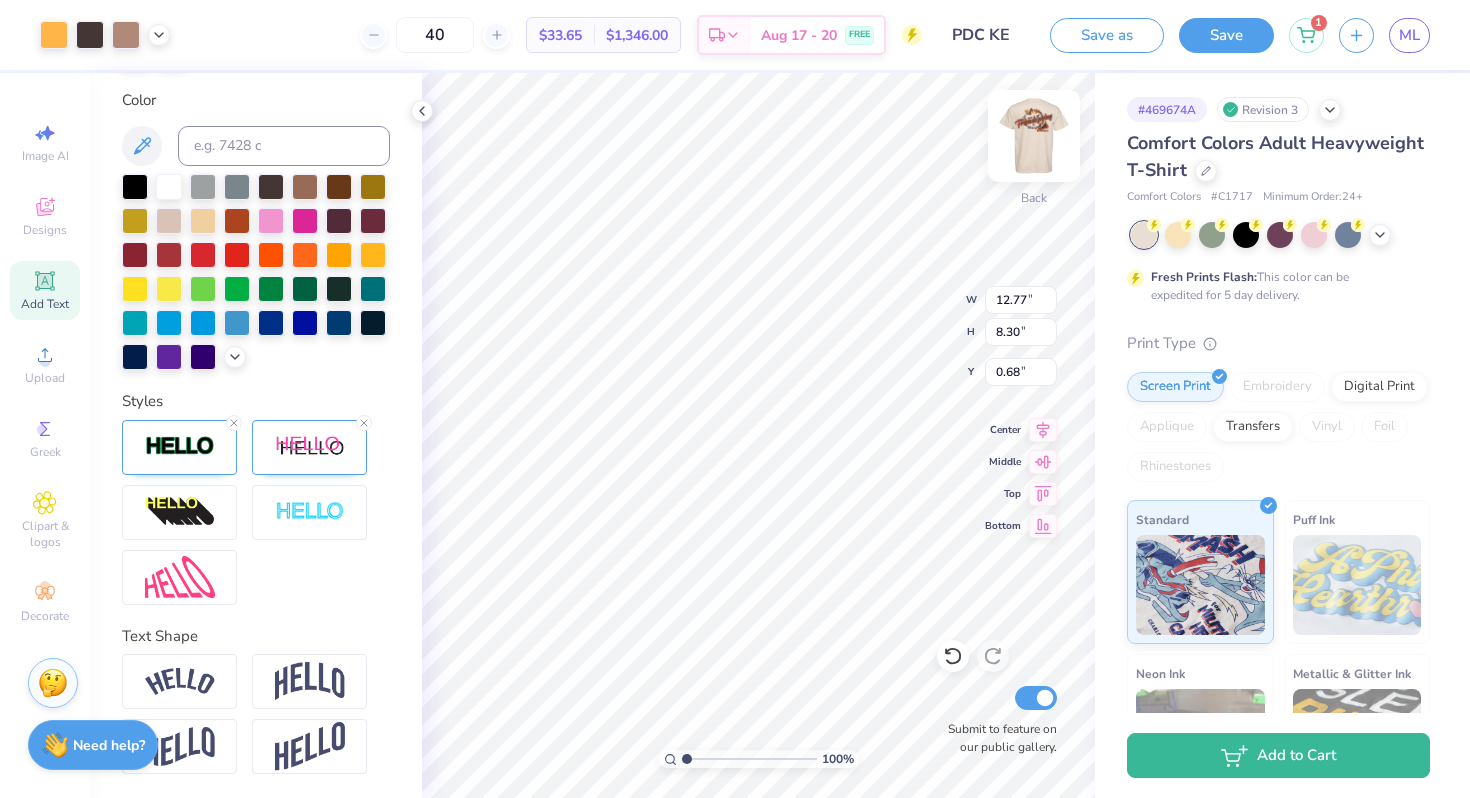 type on "2.02" 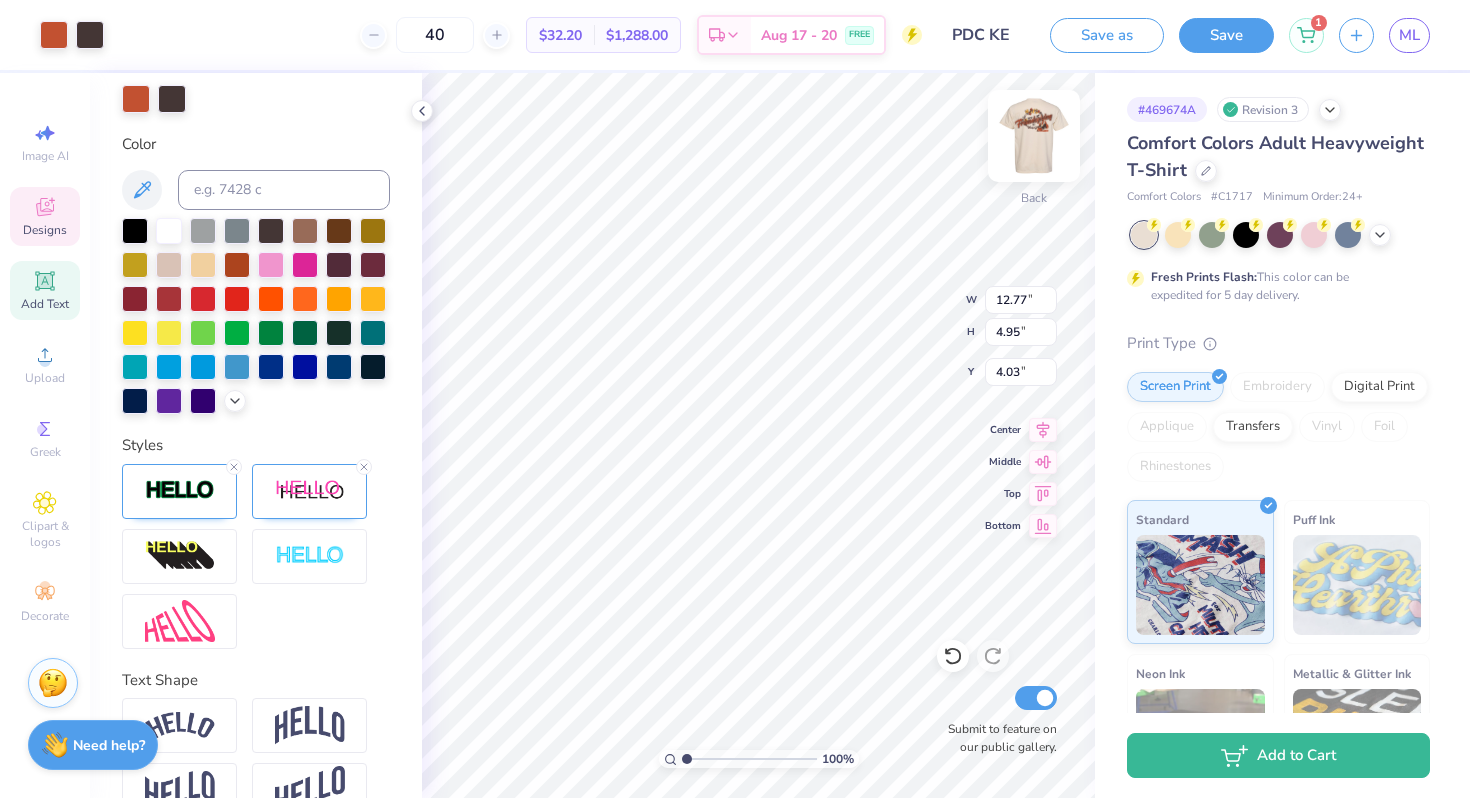 scroll, scrollTop: 476, scrollLeft: 0, axis: vertical 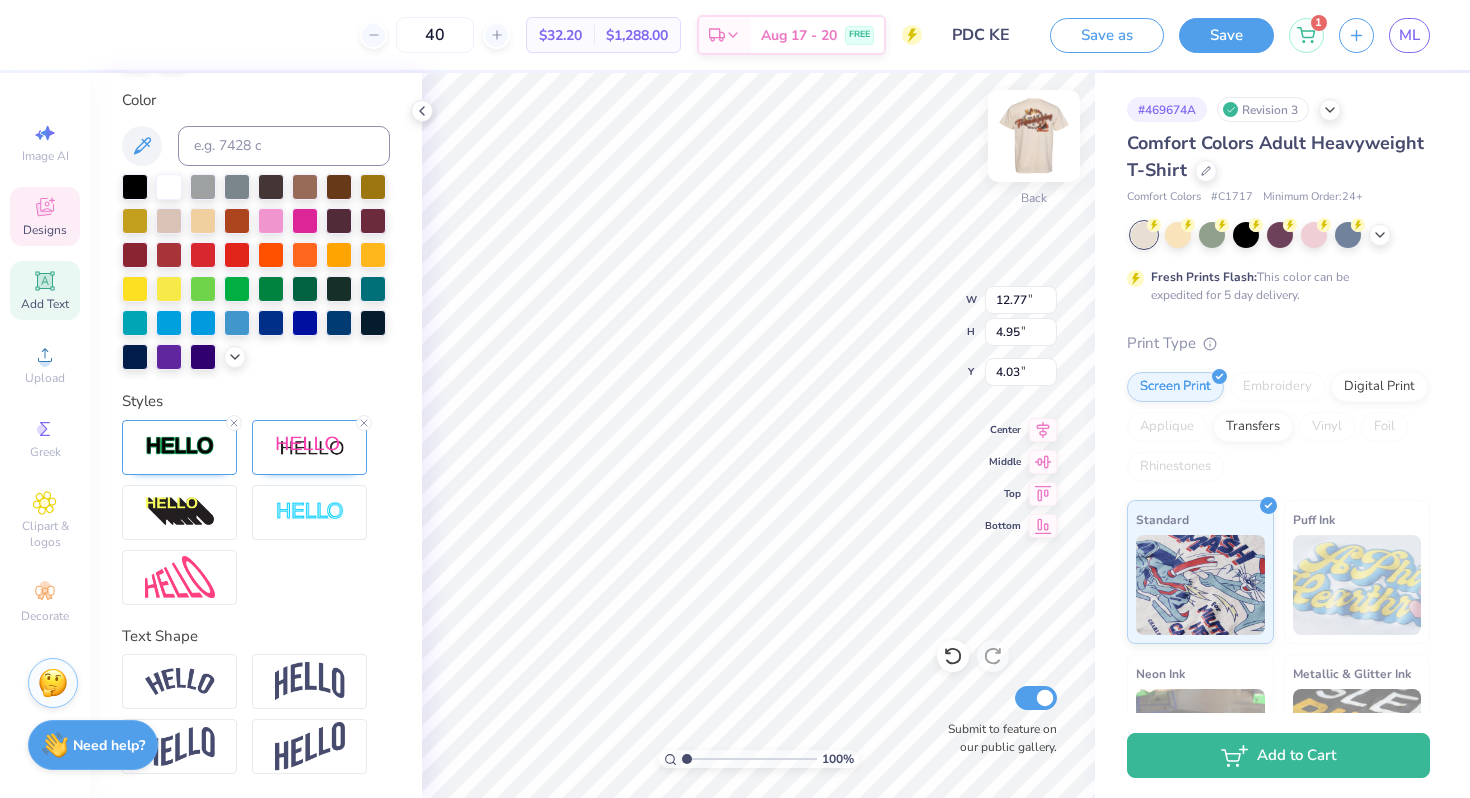 type on "4.03" 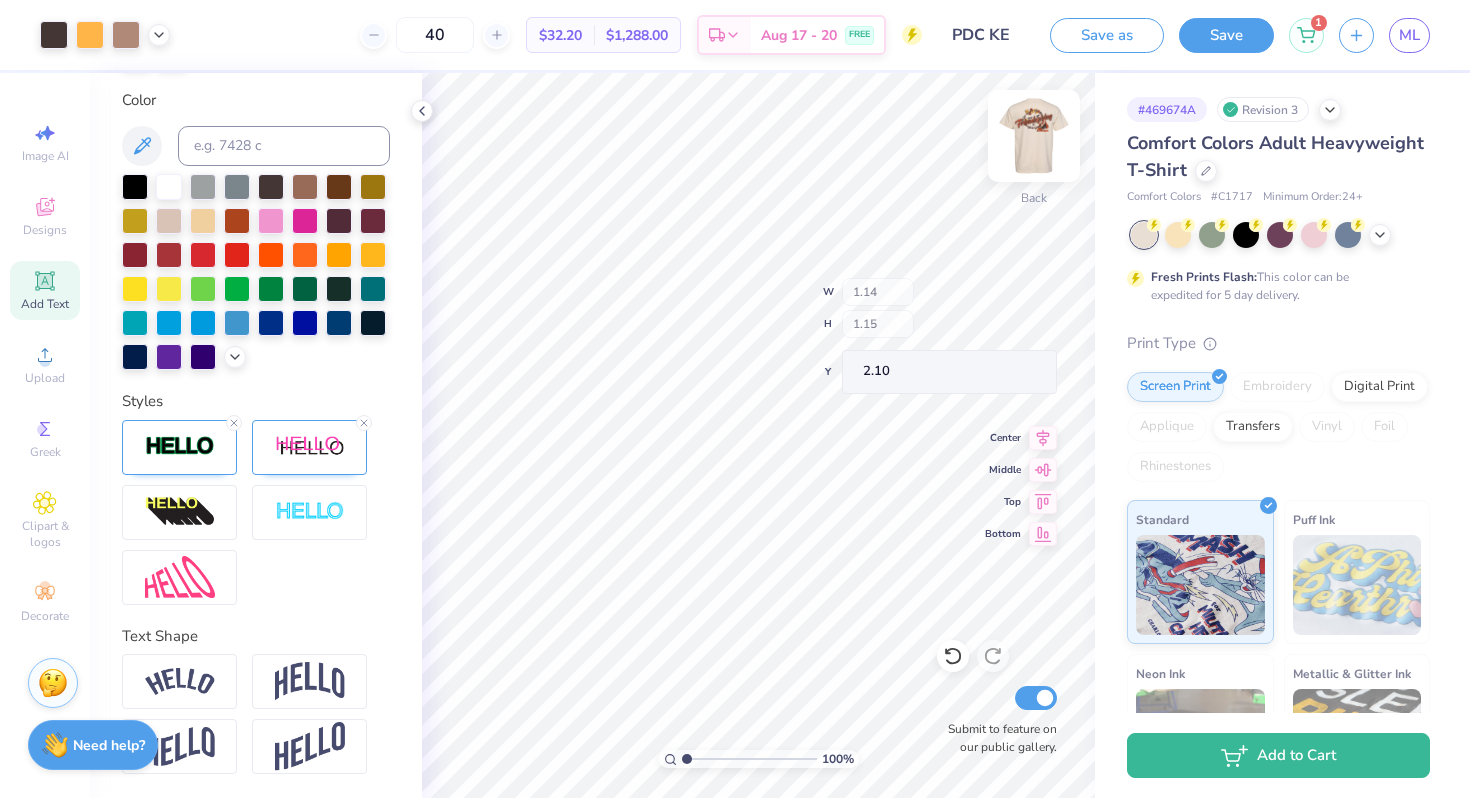 type on "1.14" 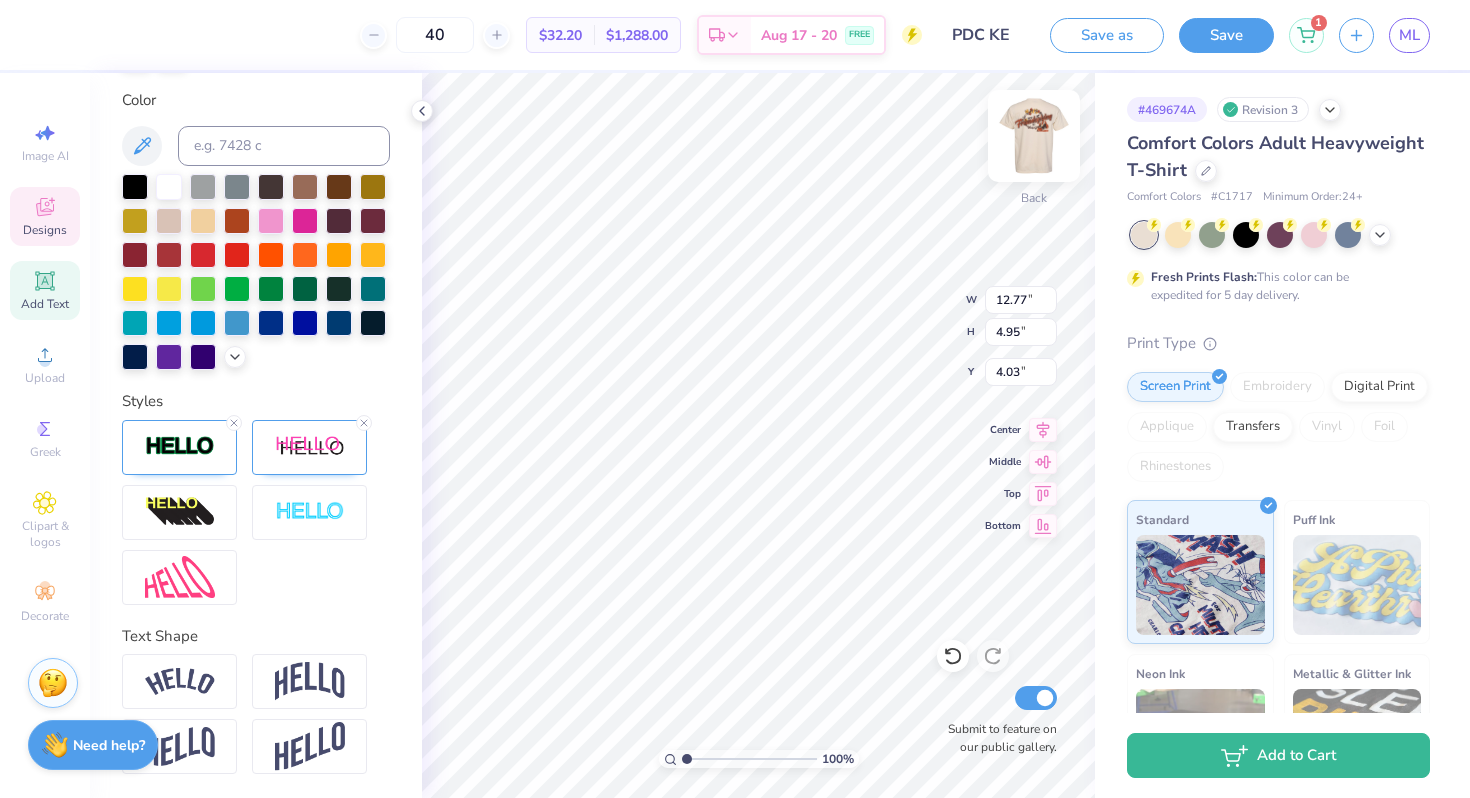 type on "10.52" 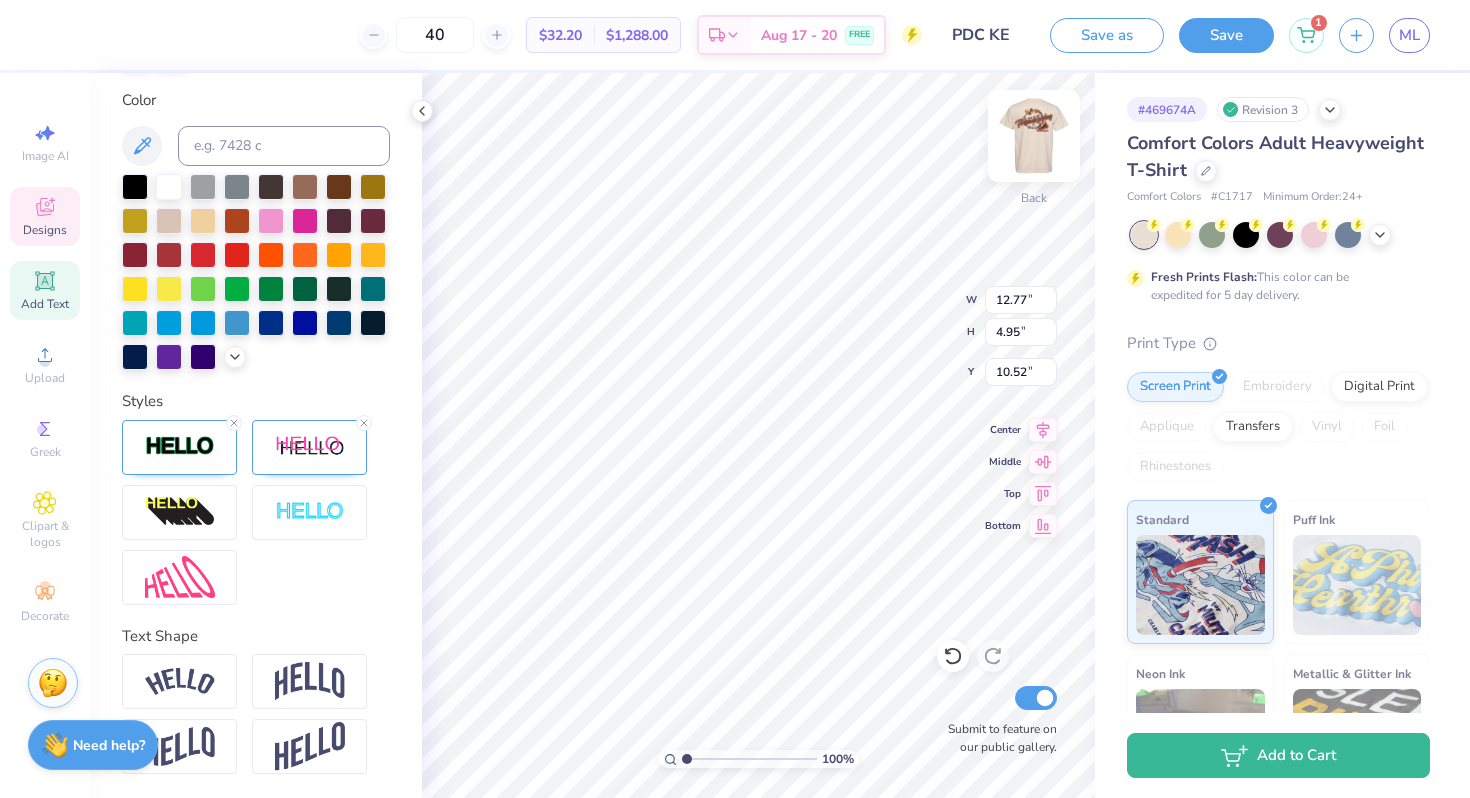 type on "1.58" 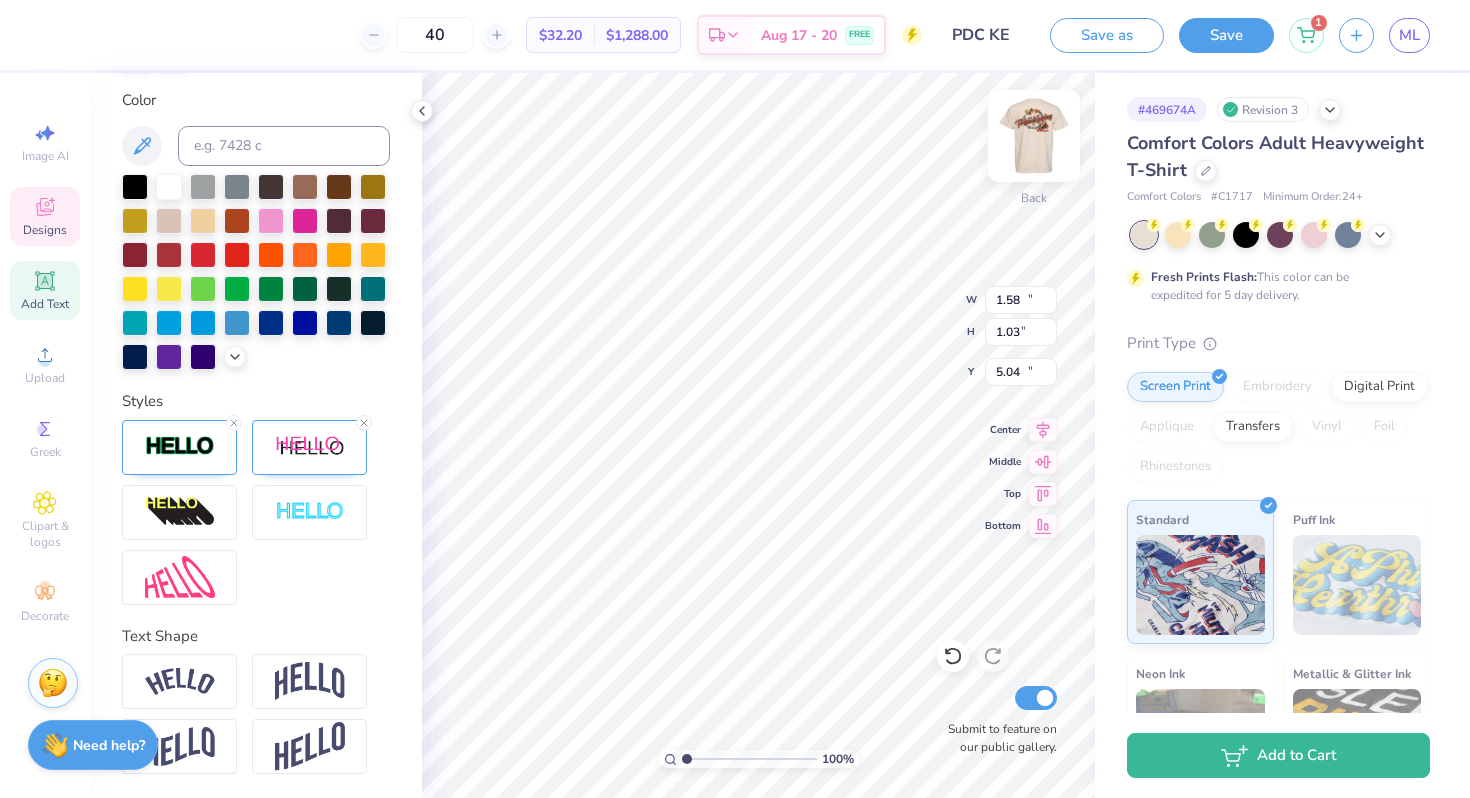 scroll, scrollTop: 398, scrollLeft: 0, axis: vertical 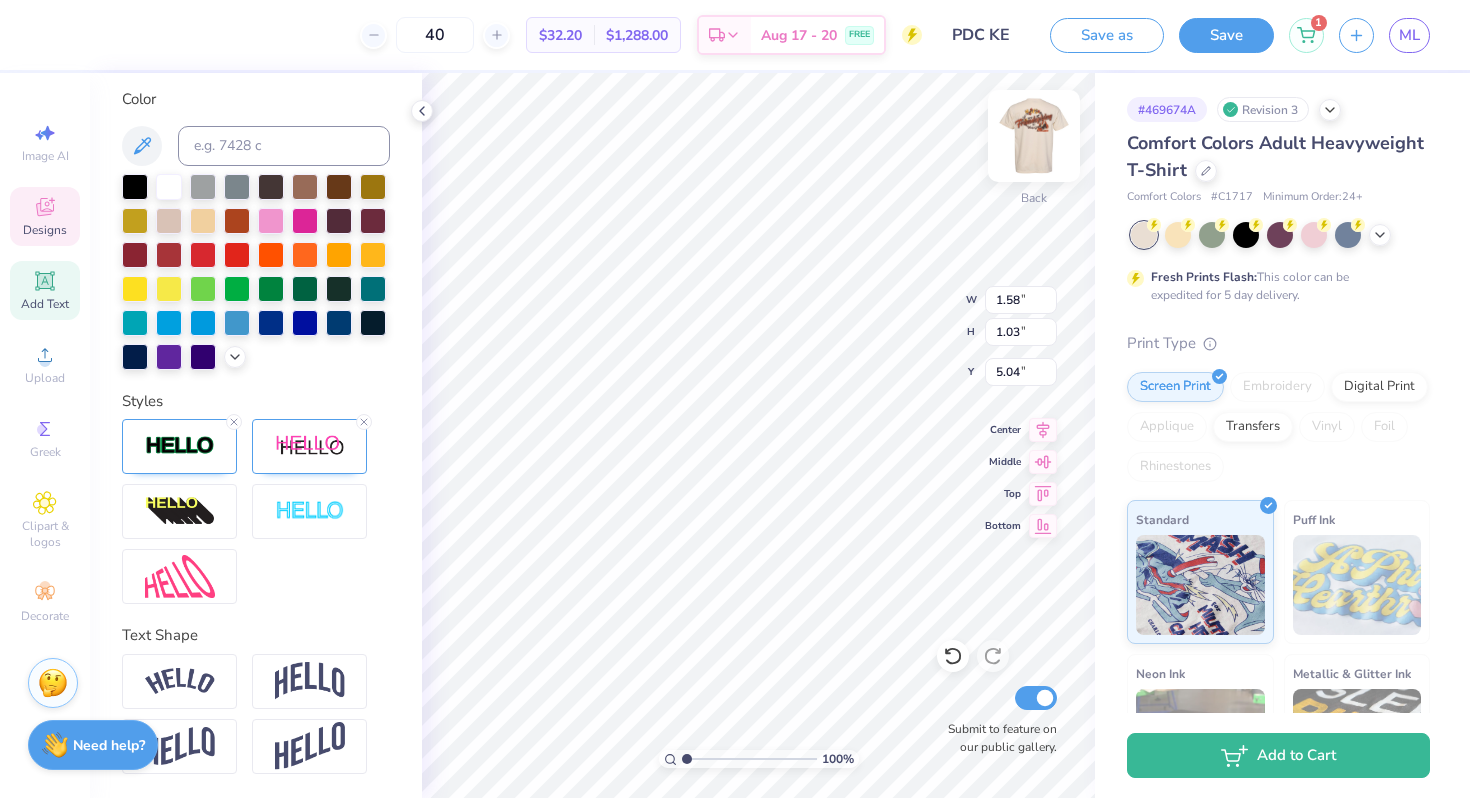 type on "1.00" 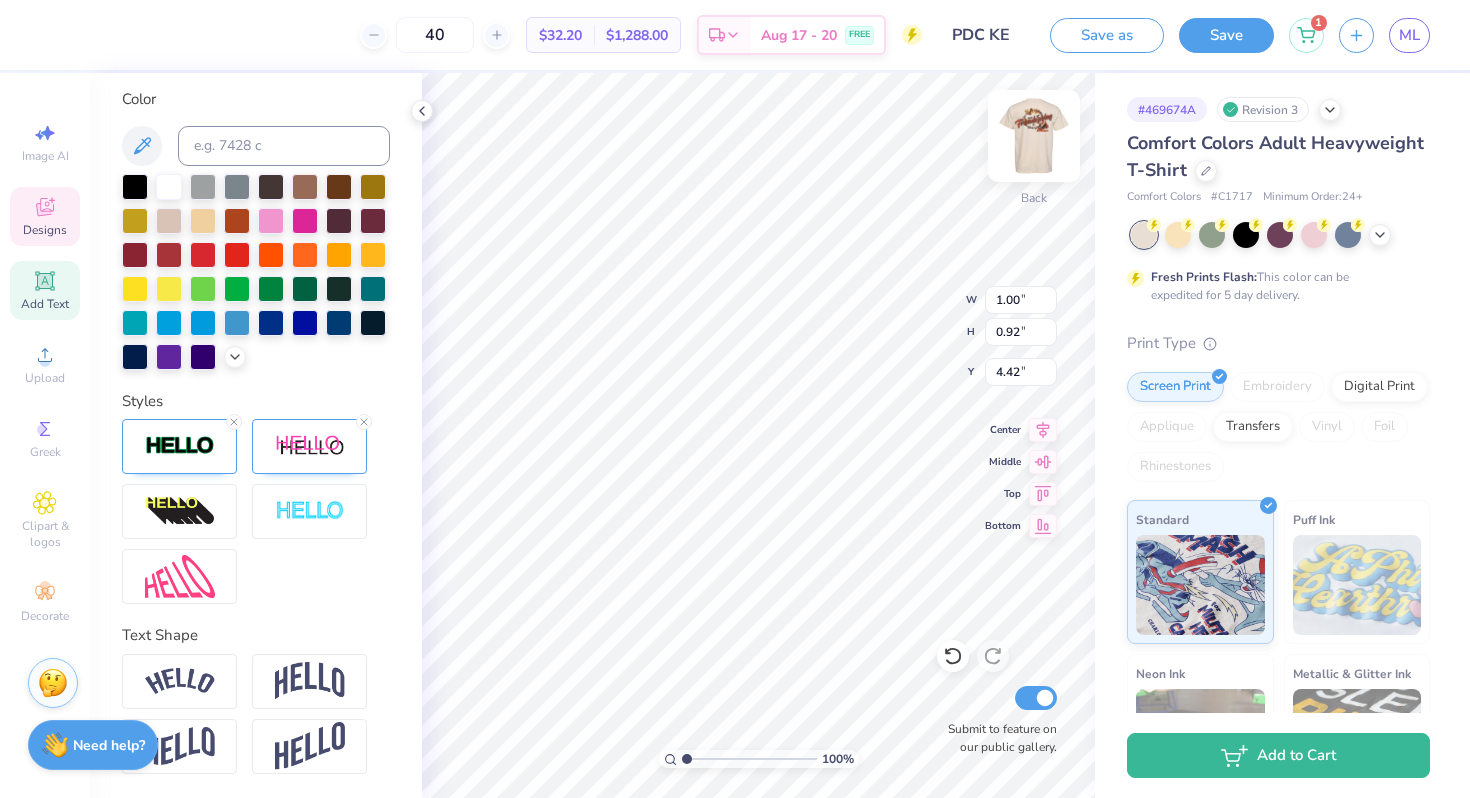 type on "7.40" 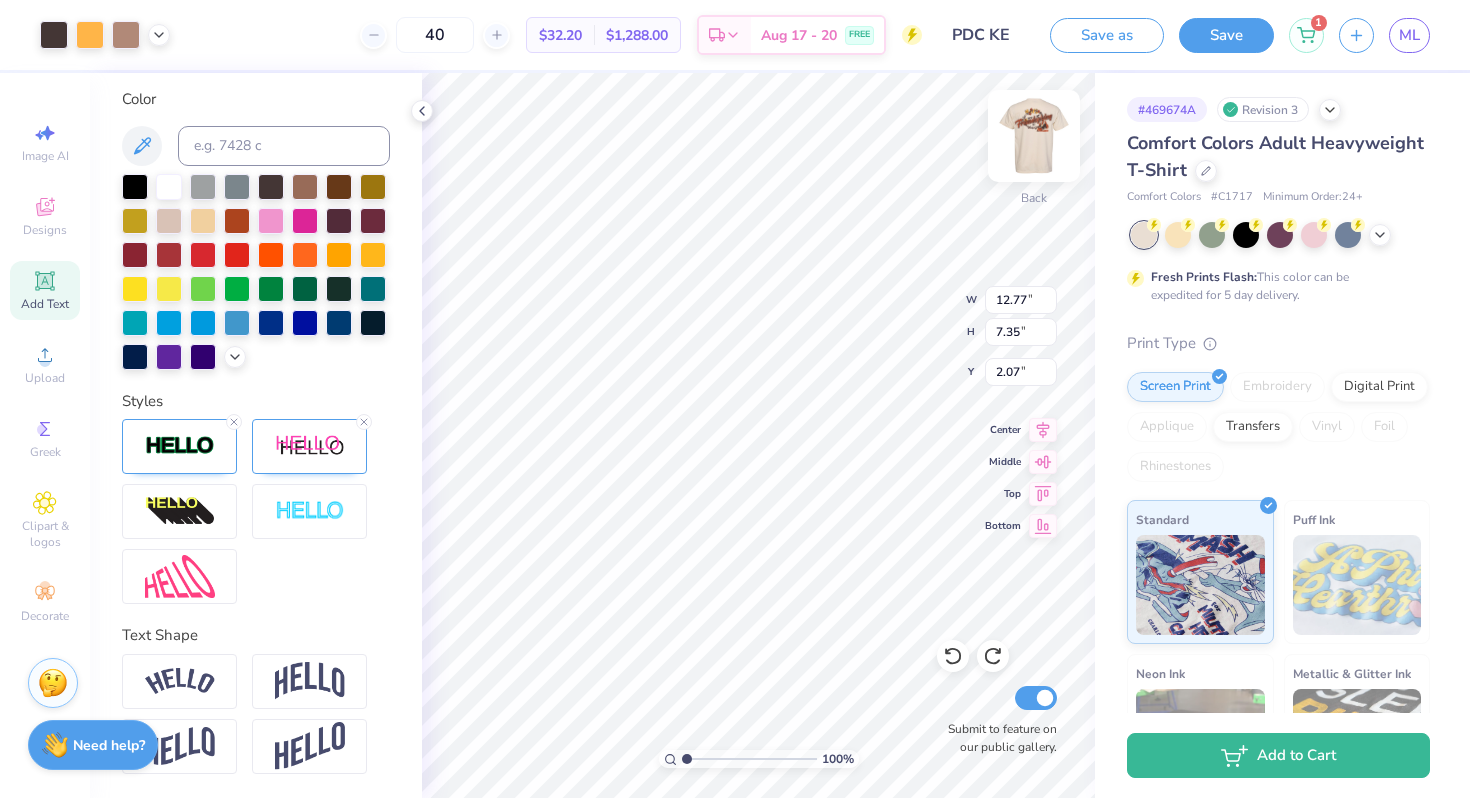 type on "11.87" 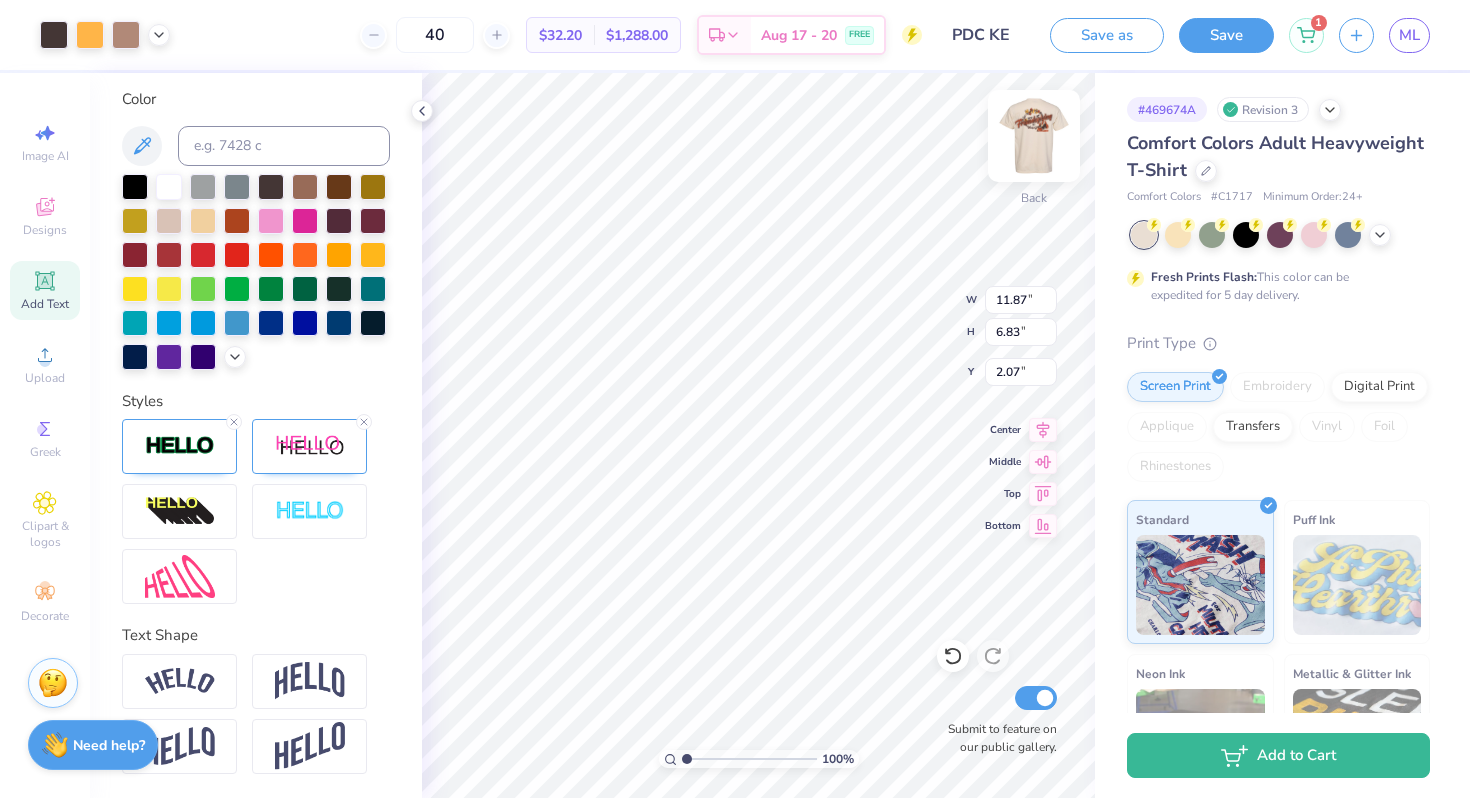 type on "4.39" 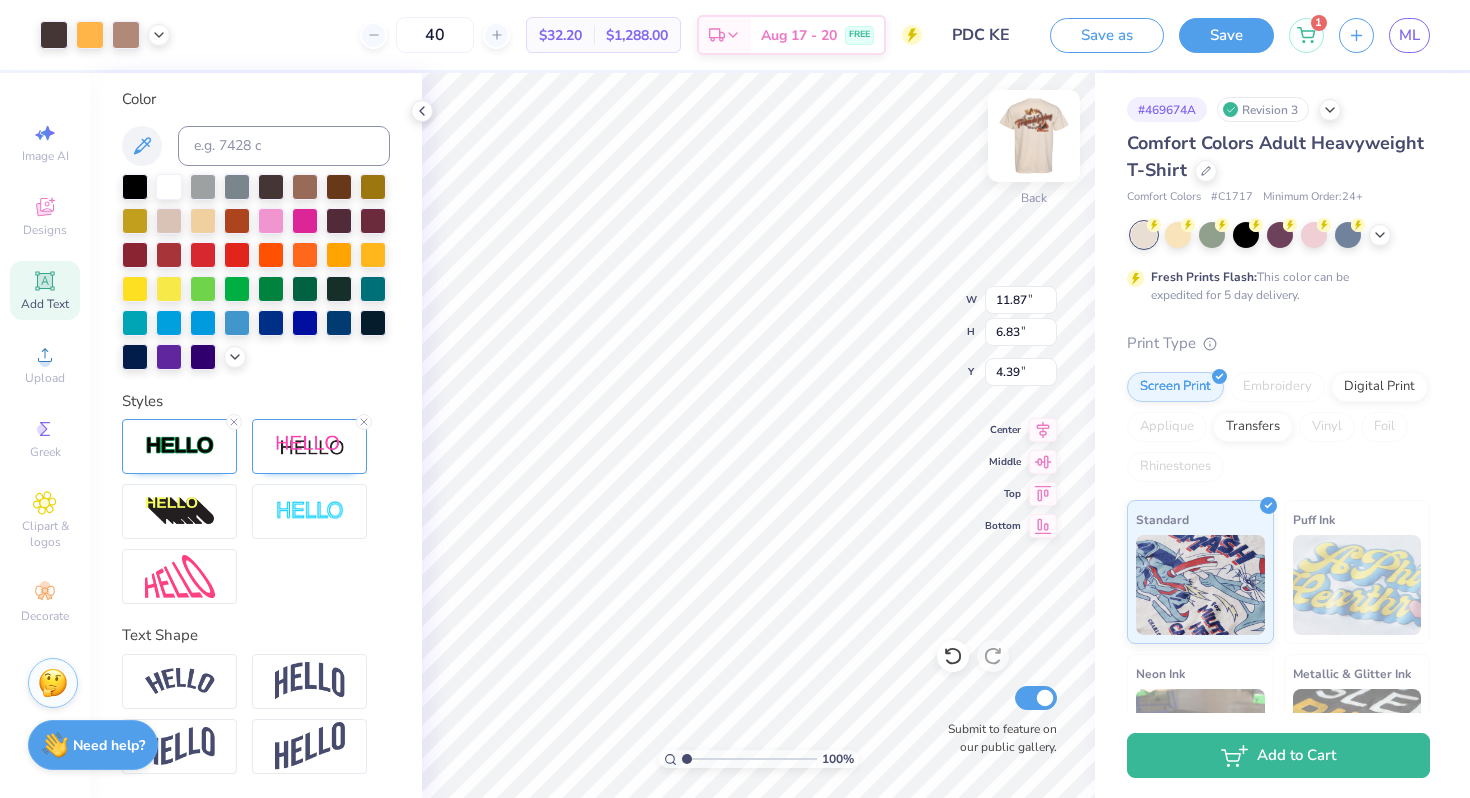 type on "11.21" 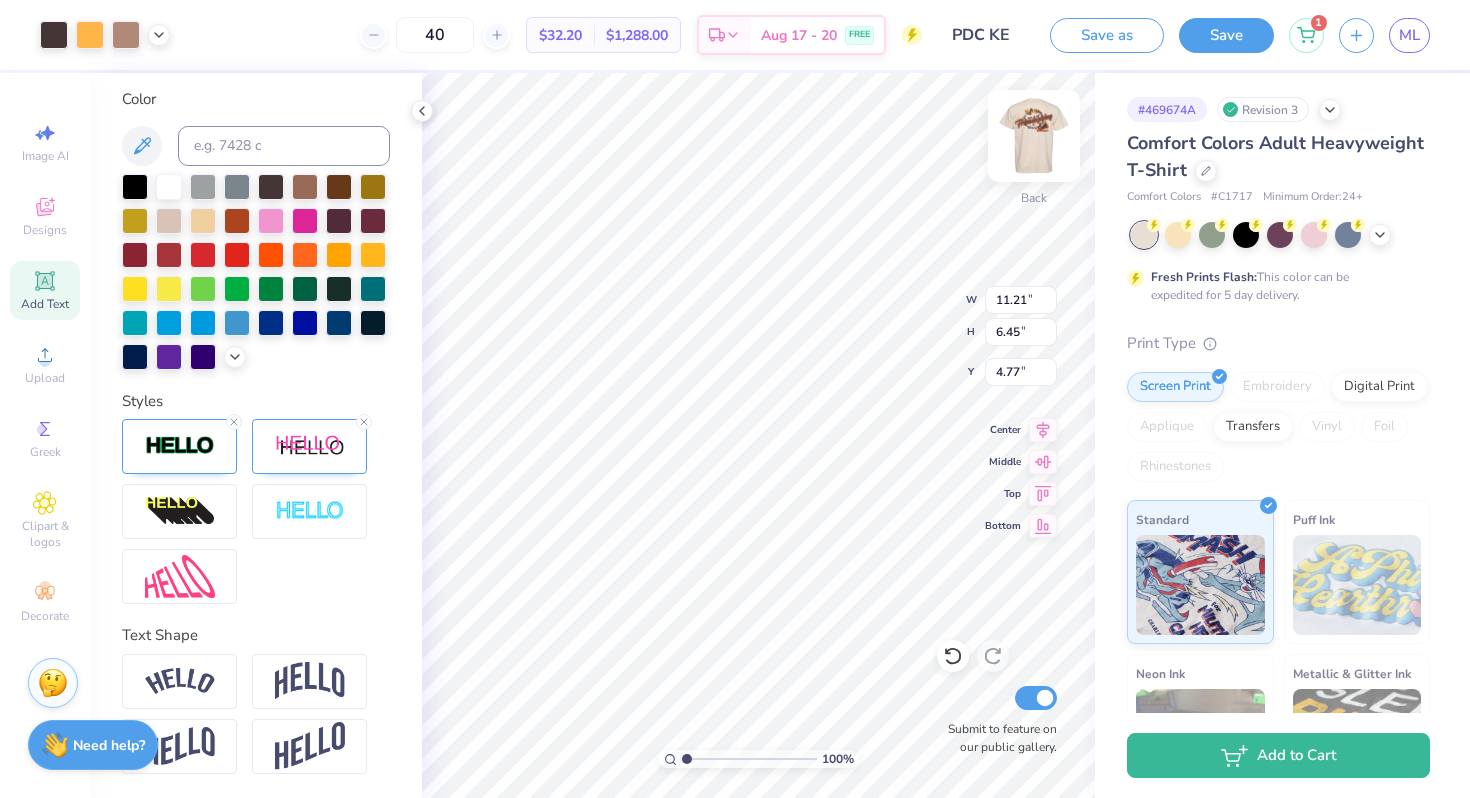 type on "10.17" 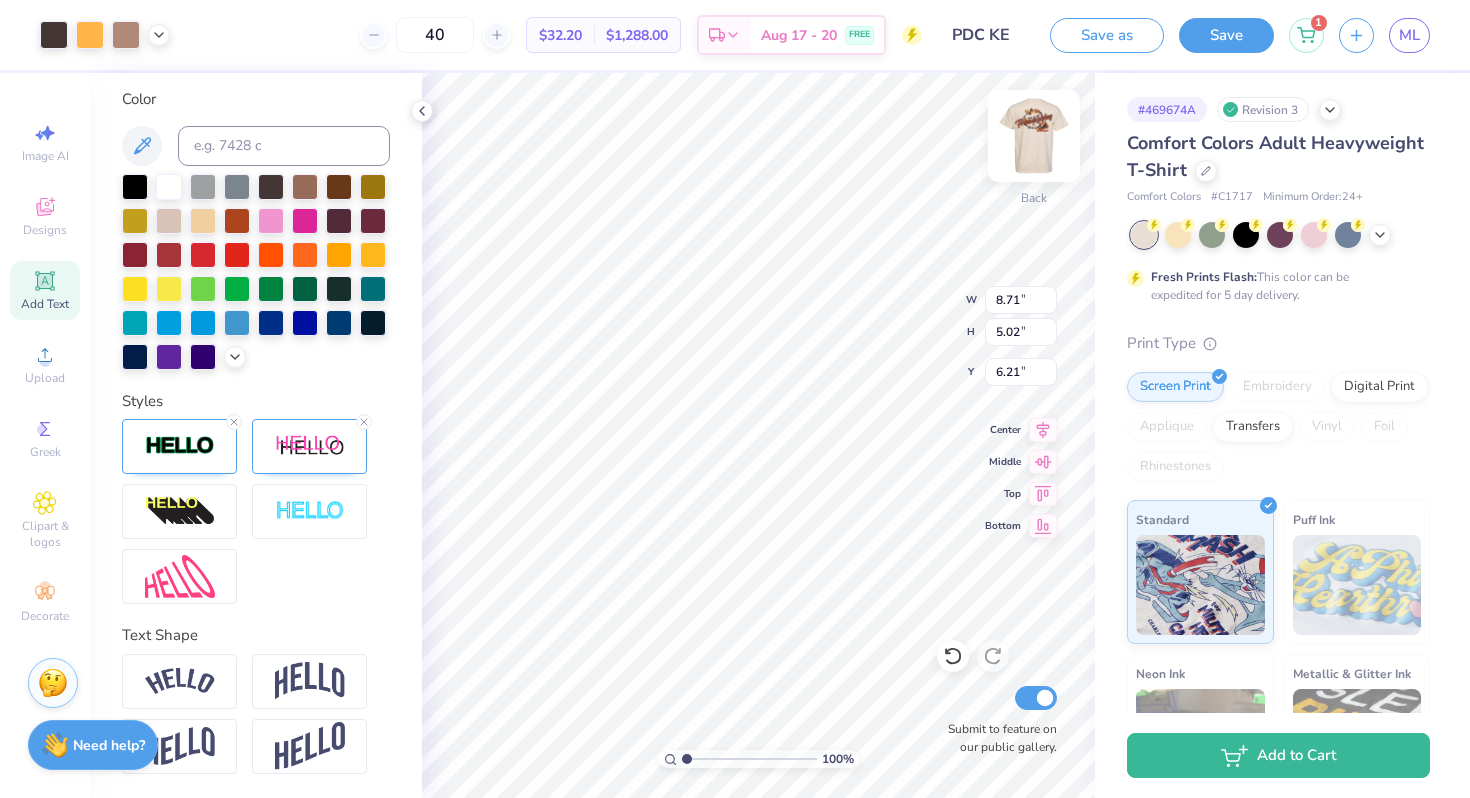 type on "8.71" 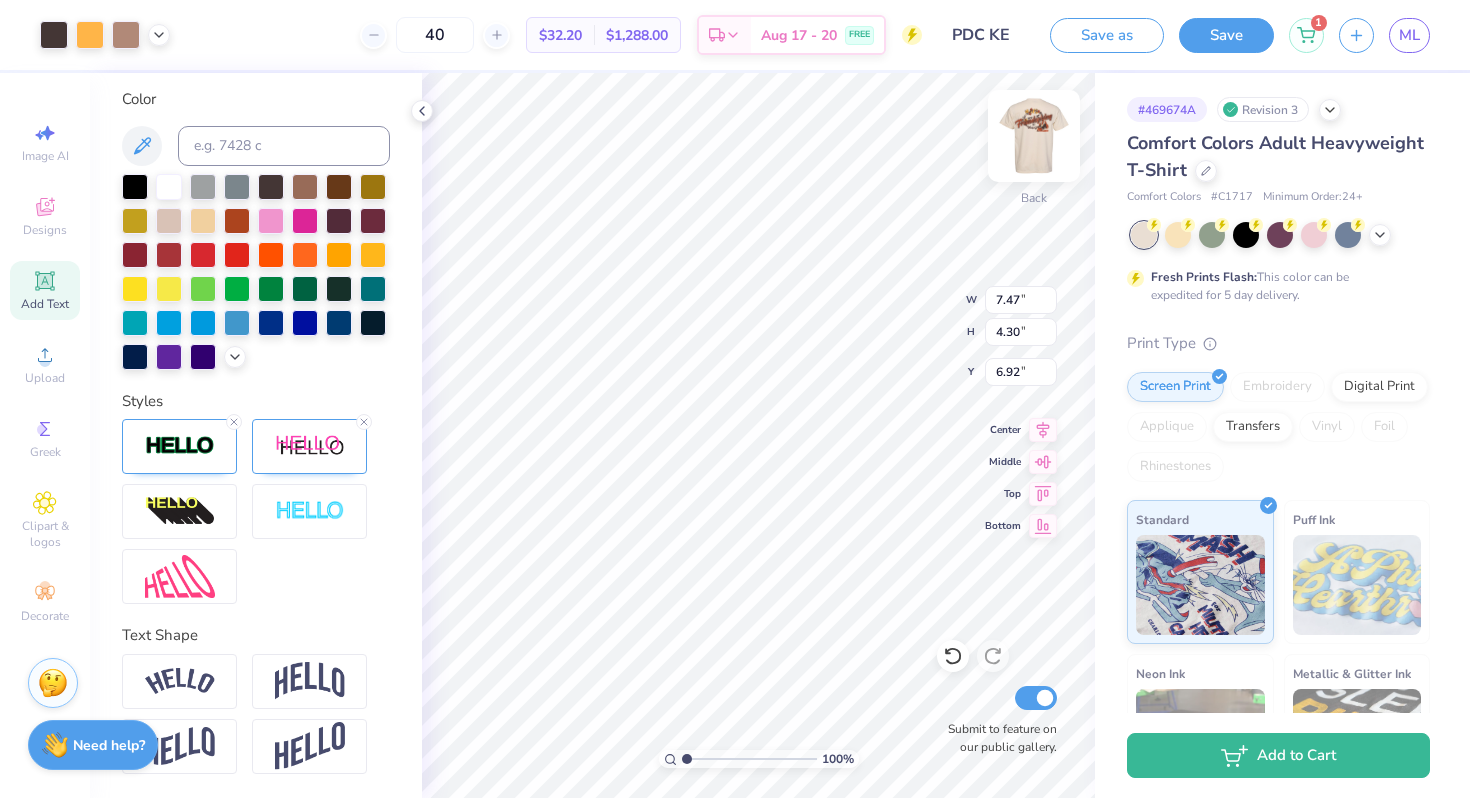 type on "6.52" 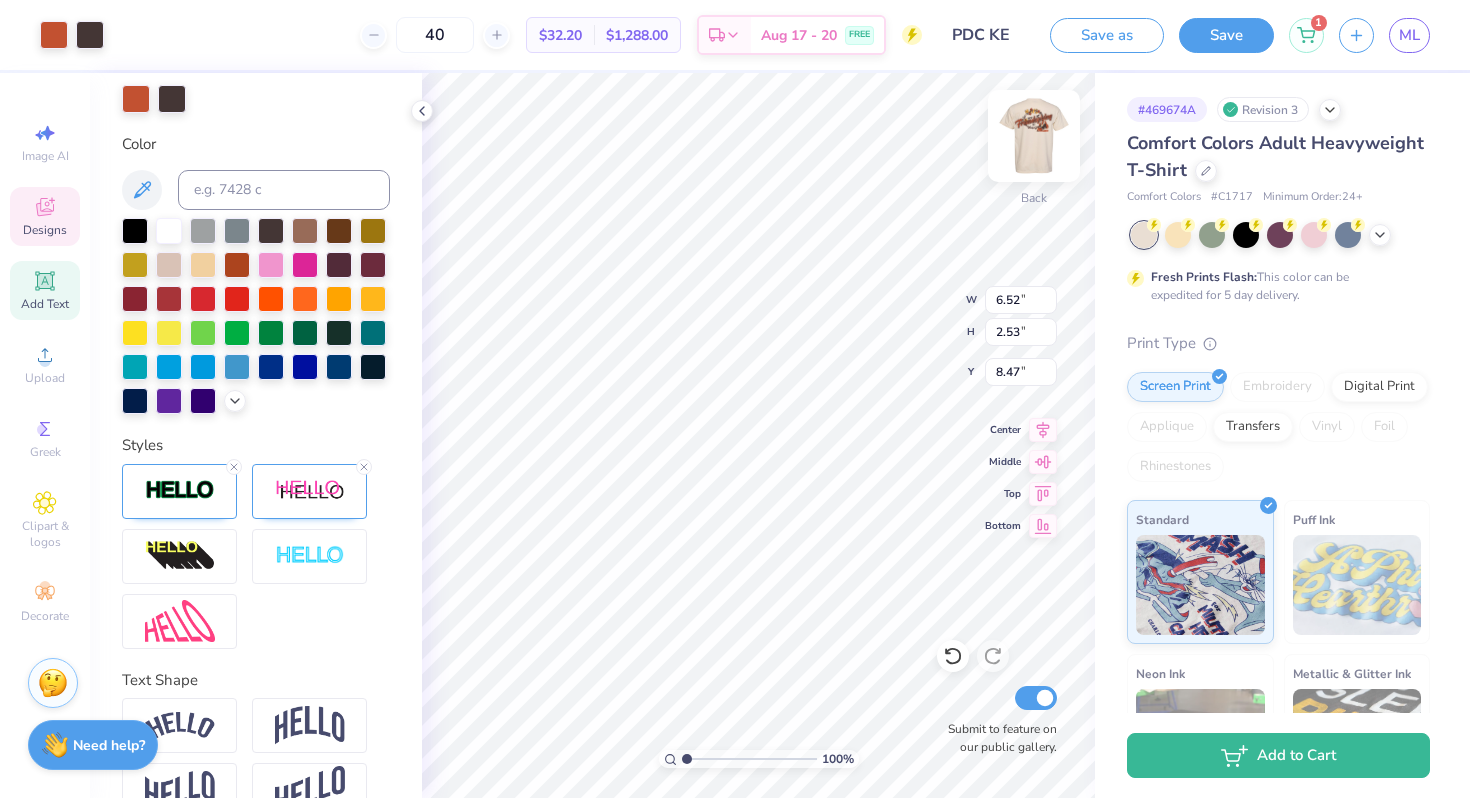 scroll, scrollTop: 476, scrollLeft: 0, axis: vertical 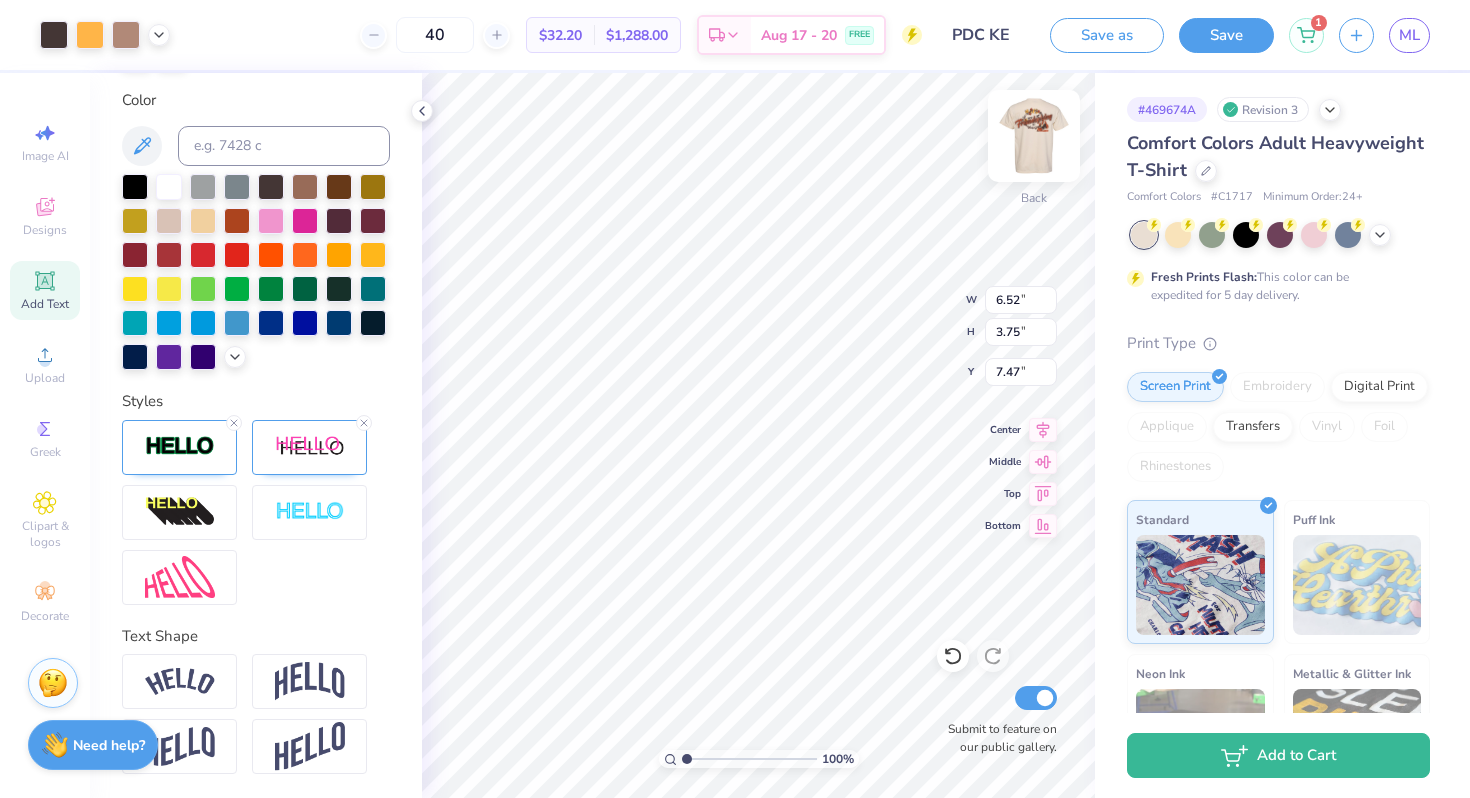 type on "5.79" 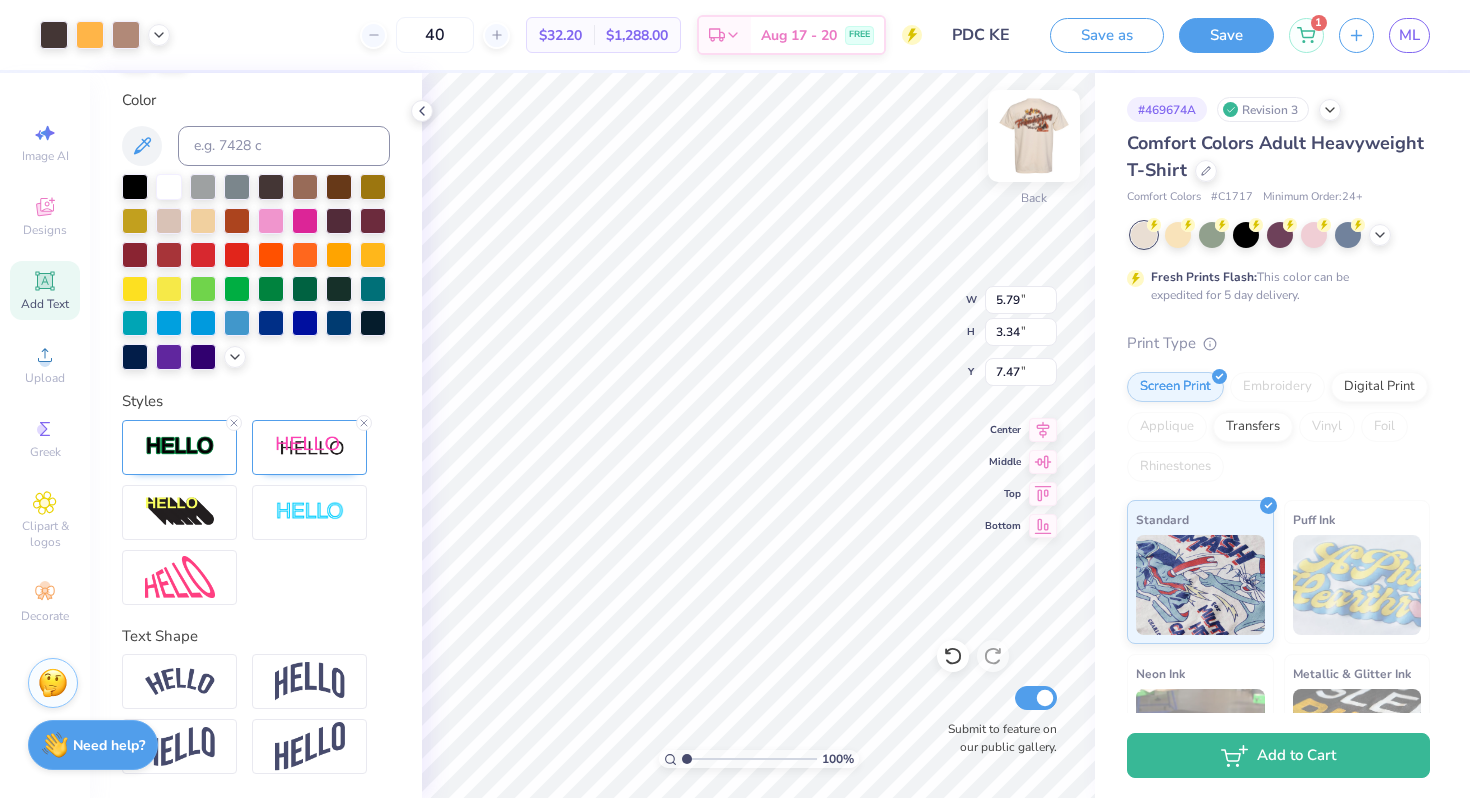 type on "4.59" 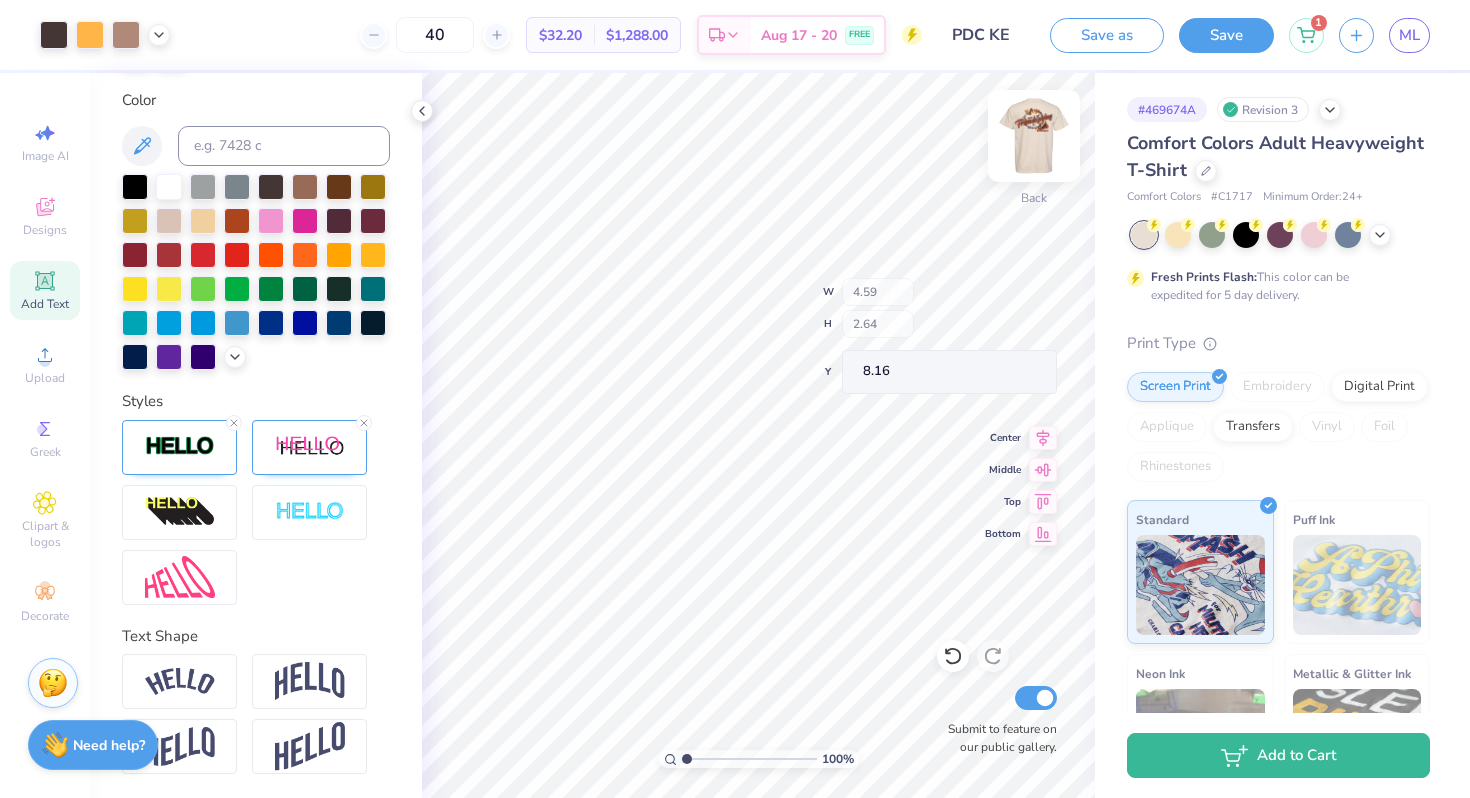 type on "3.00" 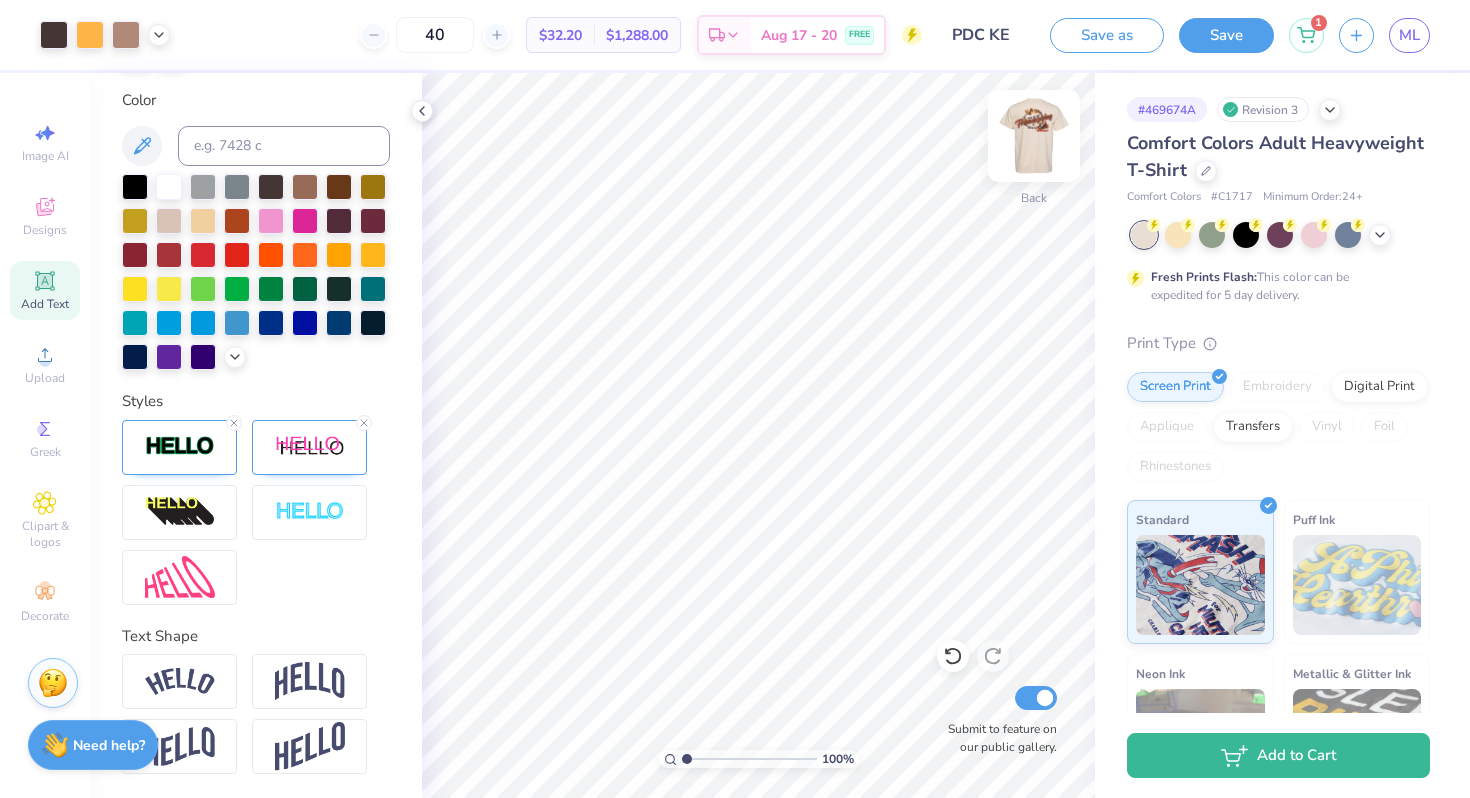 click at bounding box center [1034, 136] 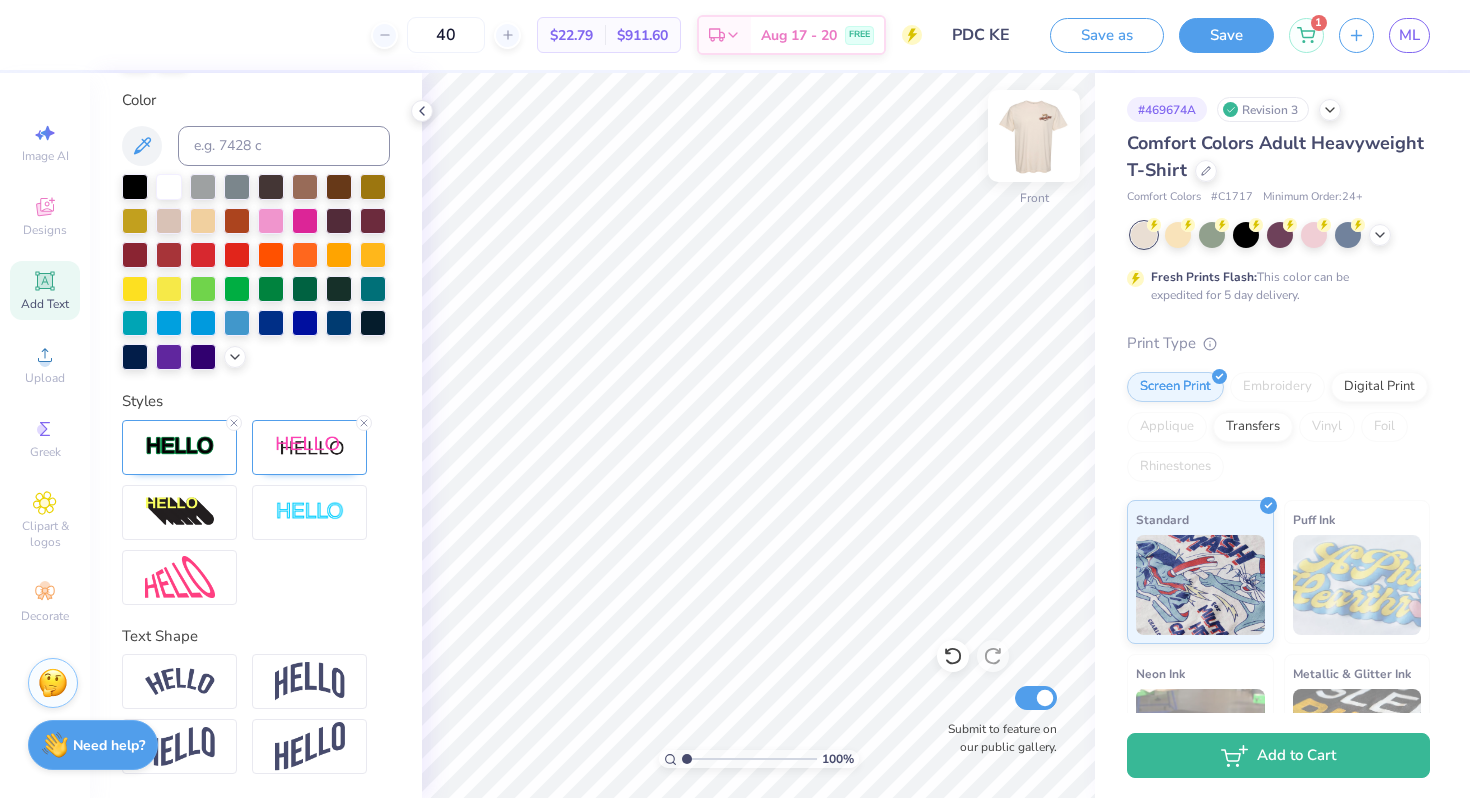 click at bounding box center (1034, 136) 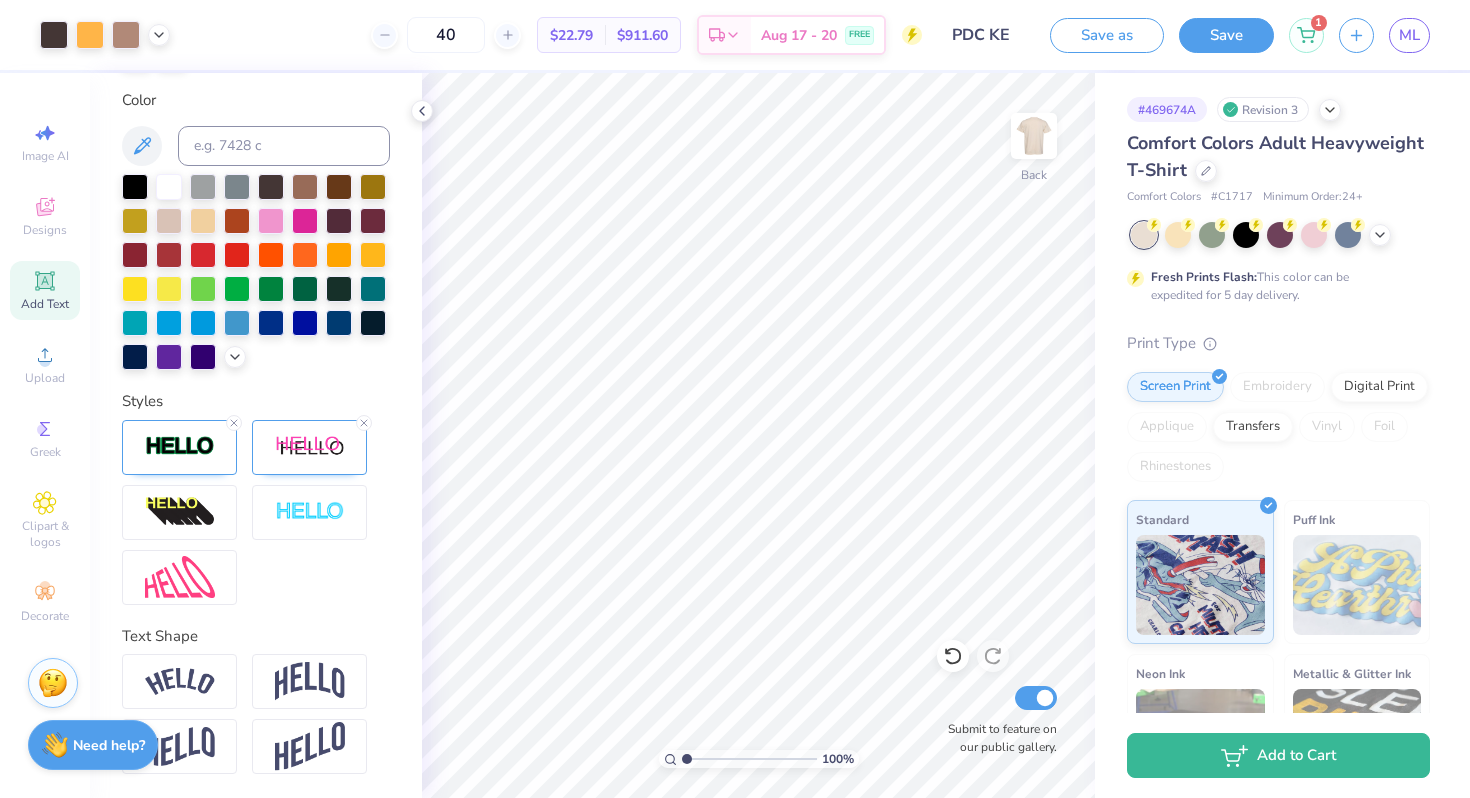 click at bounding box center (1034, 136) 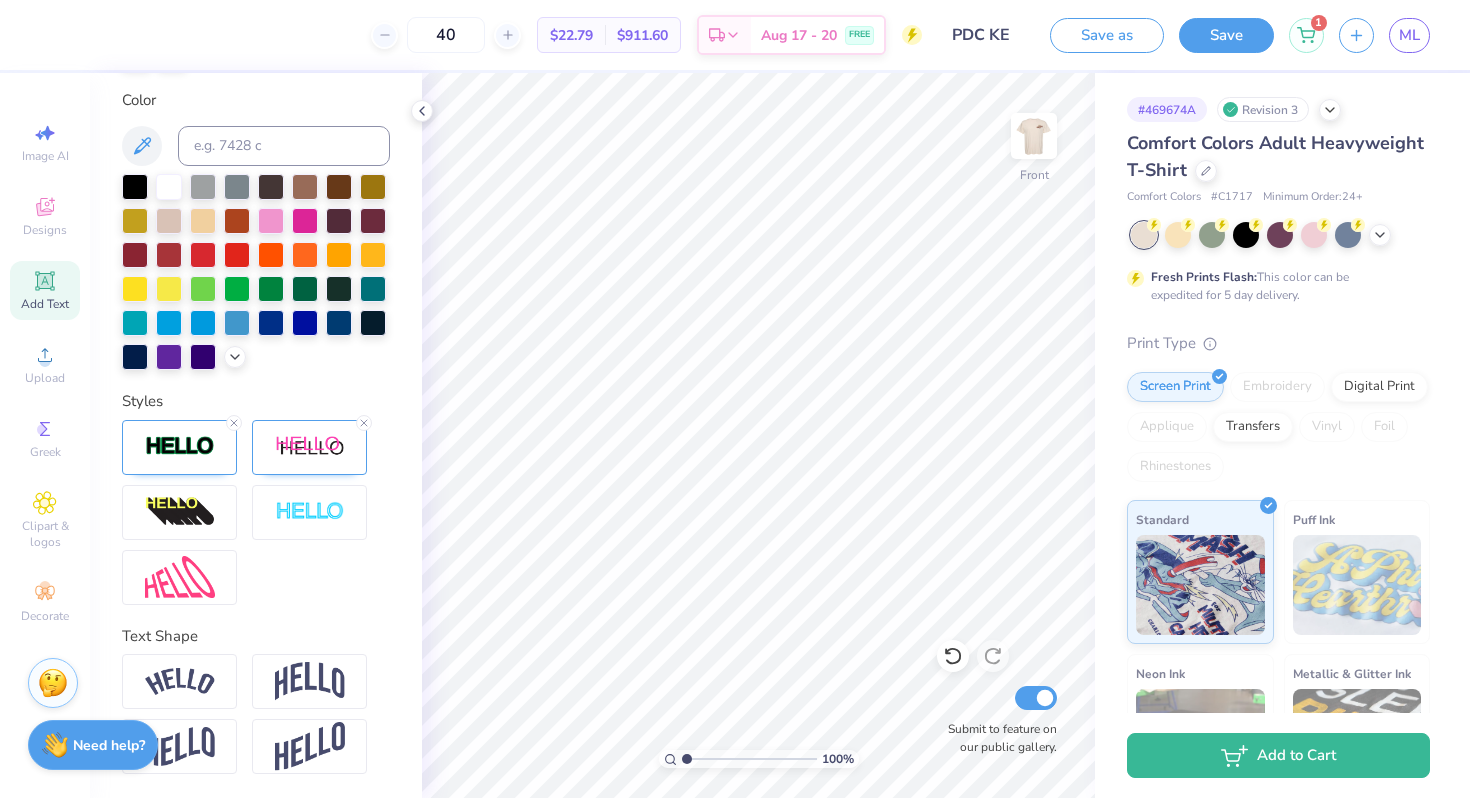 click at bounding box center (1034, 136) 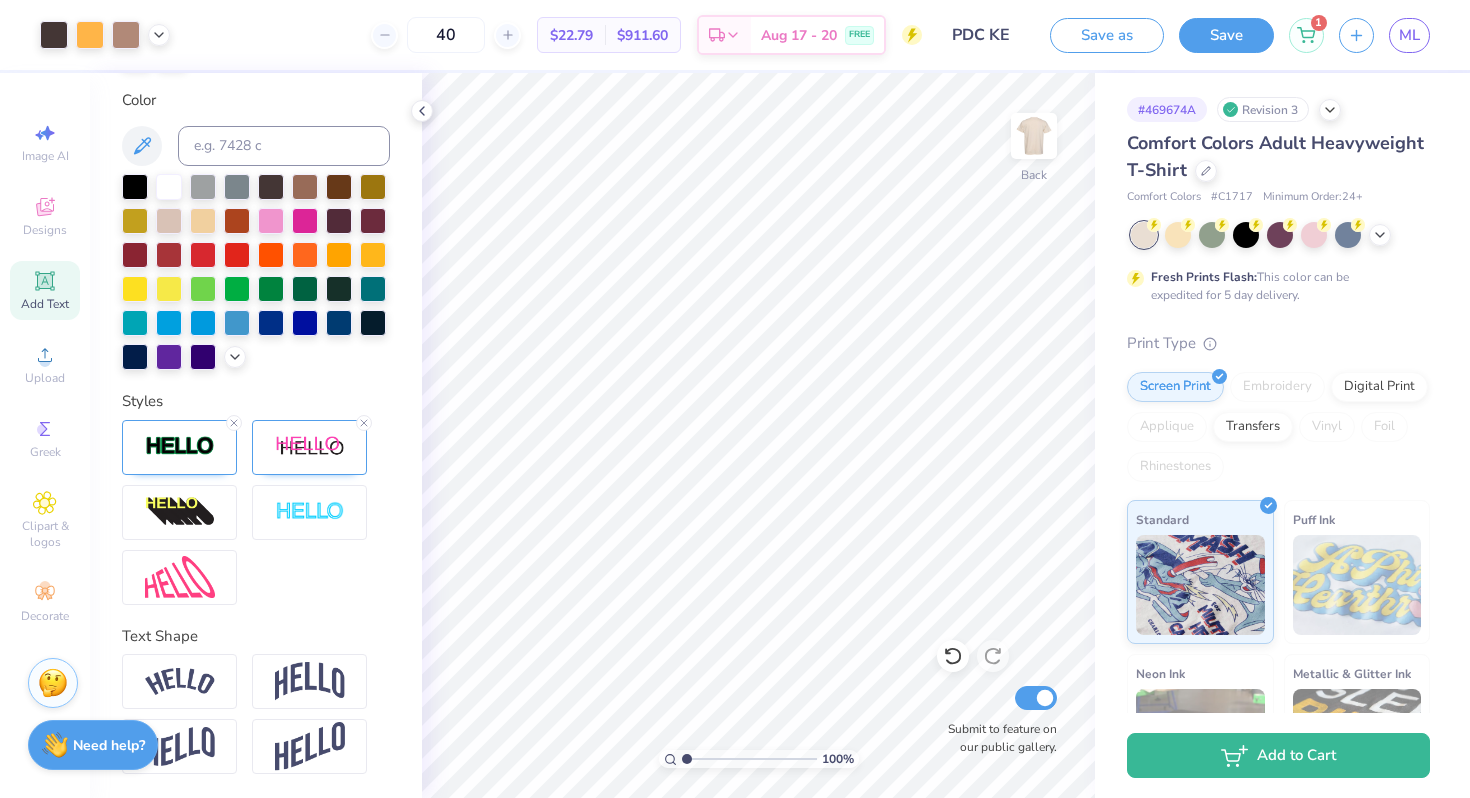 click at bounding box center [1034, 136] 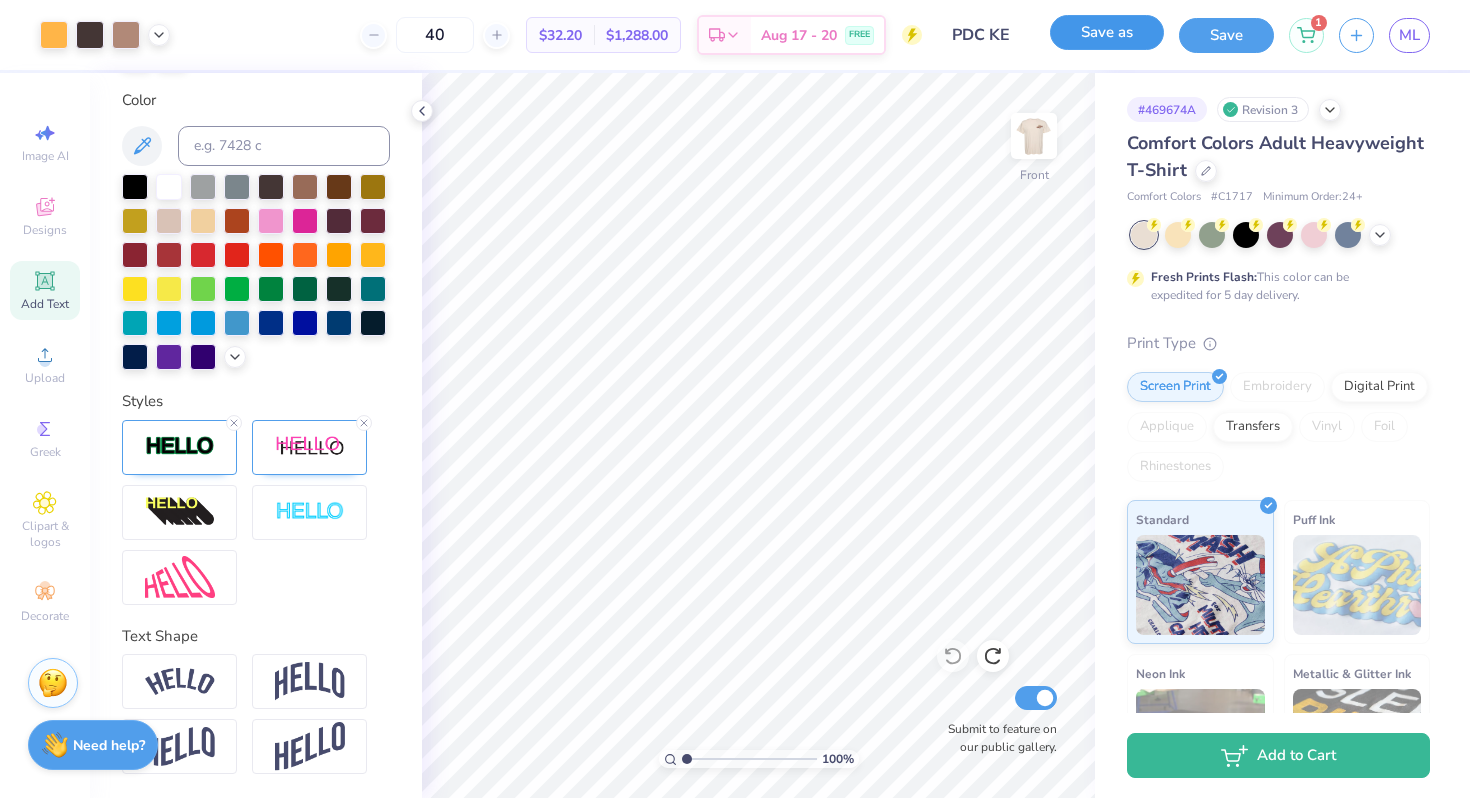 click on "Save as" at bounding box center (1107, 32) 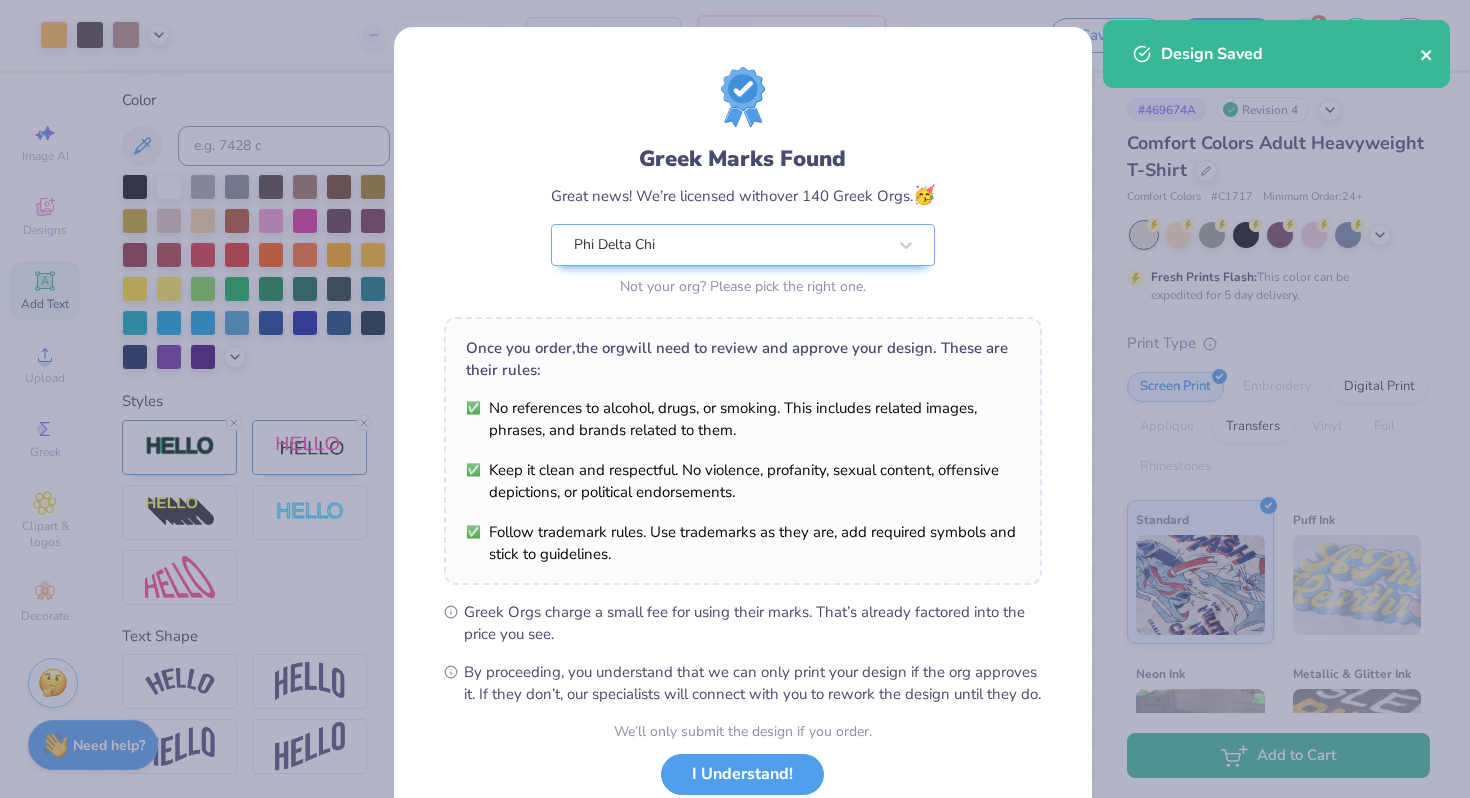 click 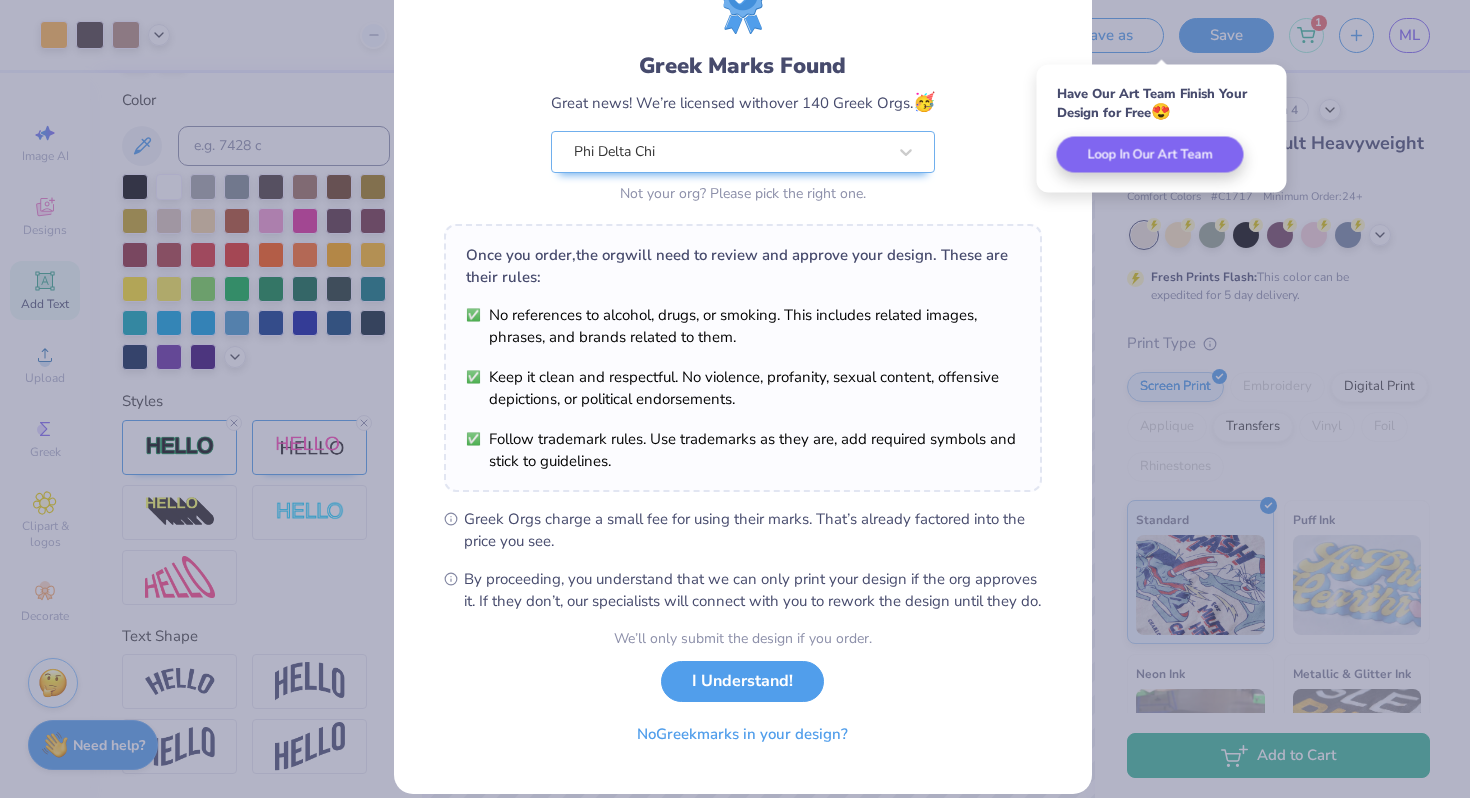 scroll, scrollTop: 138, scrollLeft: 0, axis: vertical 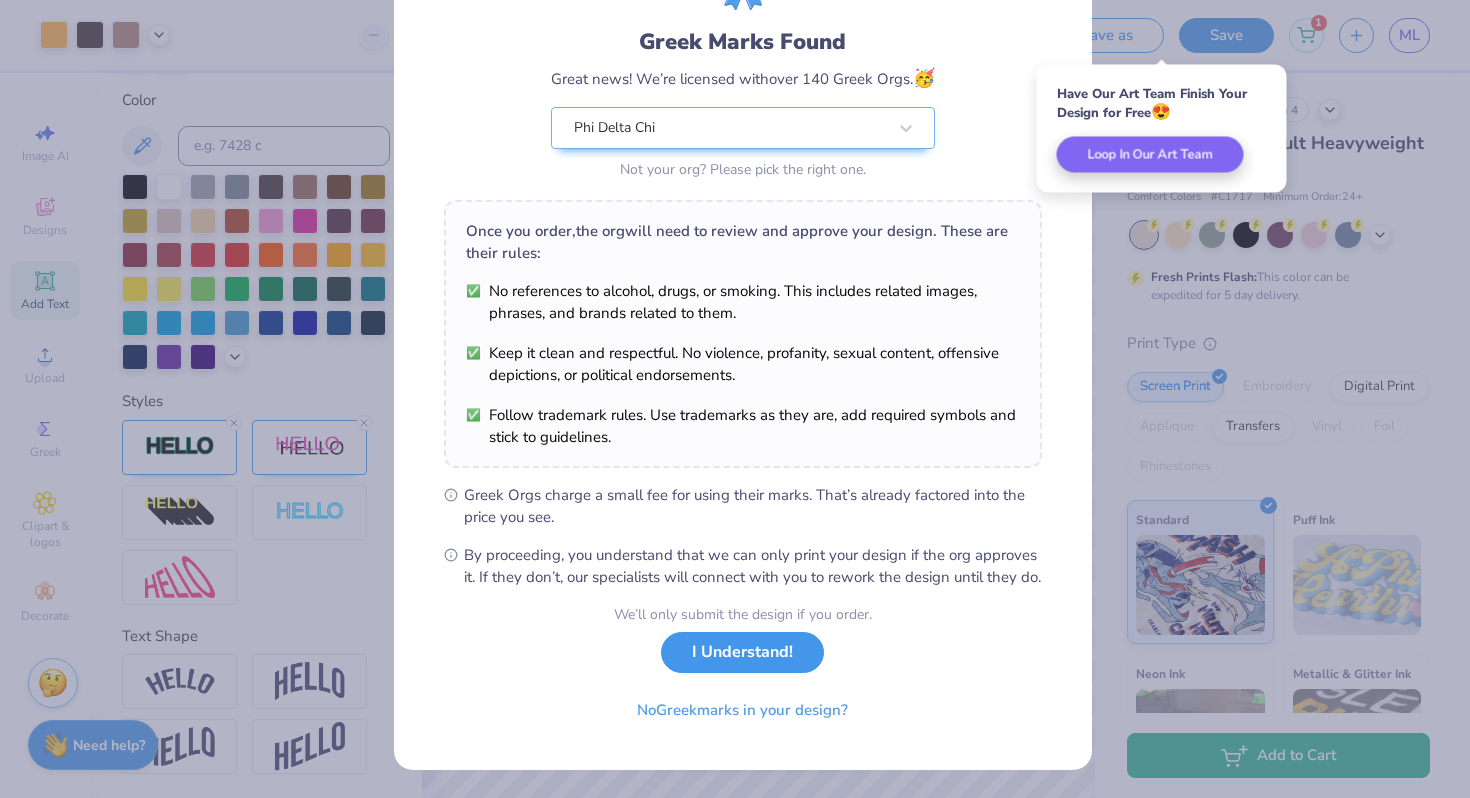 click on "I Understand!" at bounding box center [742, 652] 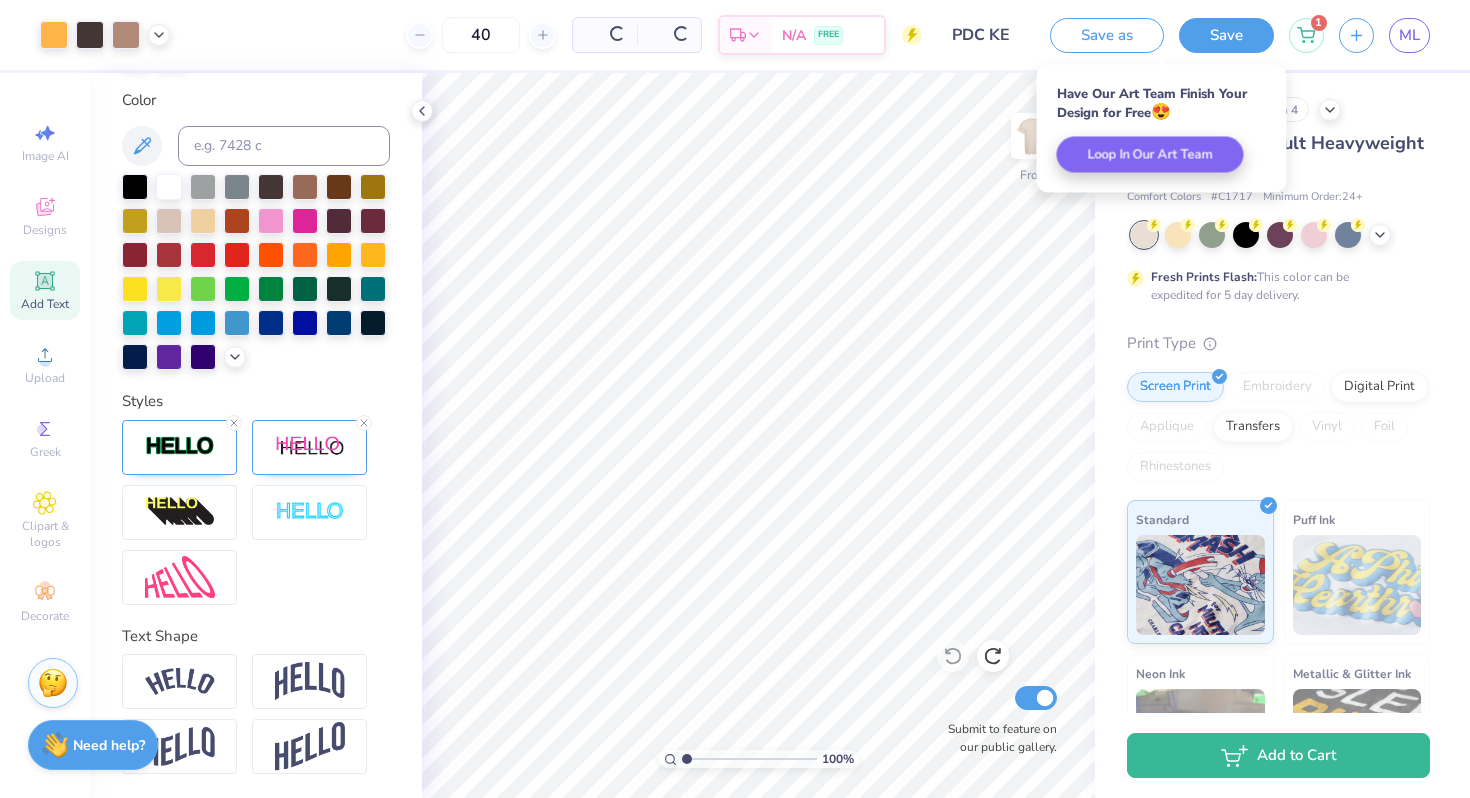 scroll, scrollTop: 0, scrollLeft: 0, axis: both 